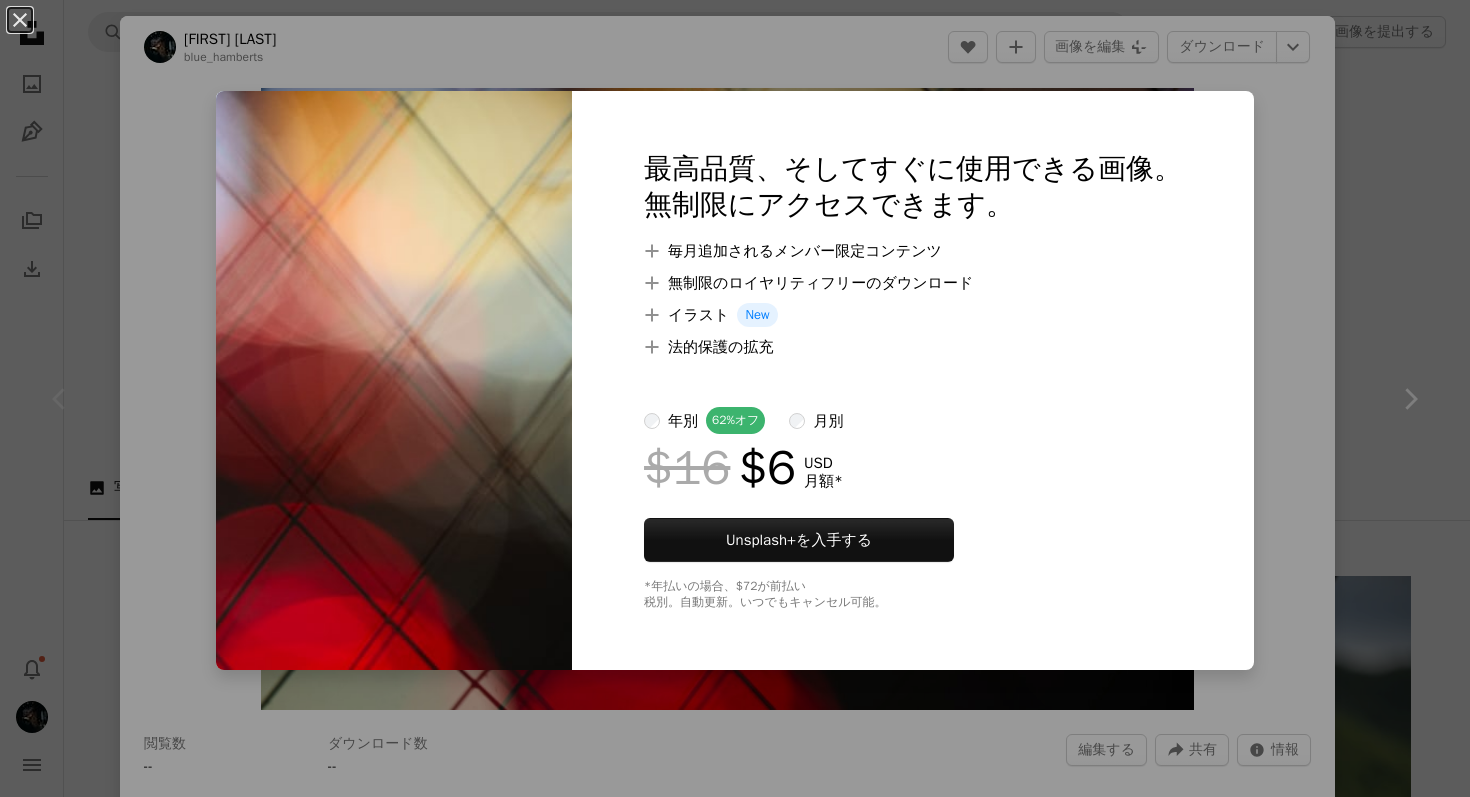 scroll, scrollTop: 365, scrollLeft: 0, axis: vertical 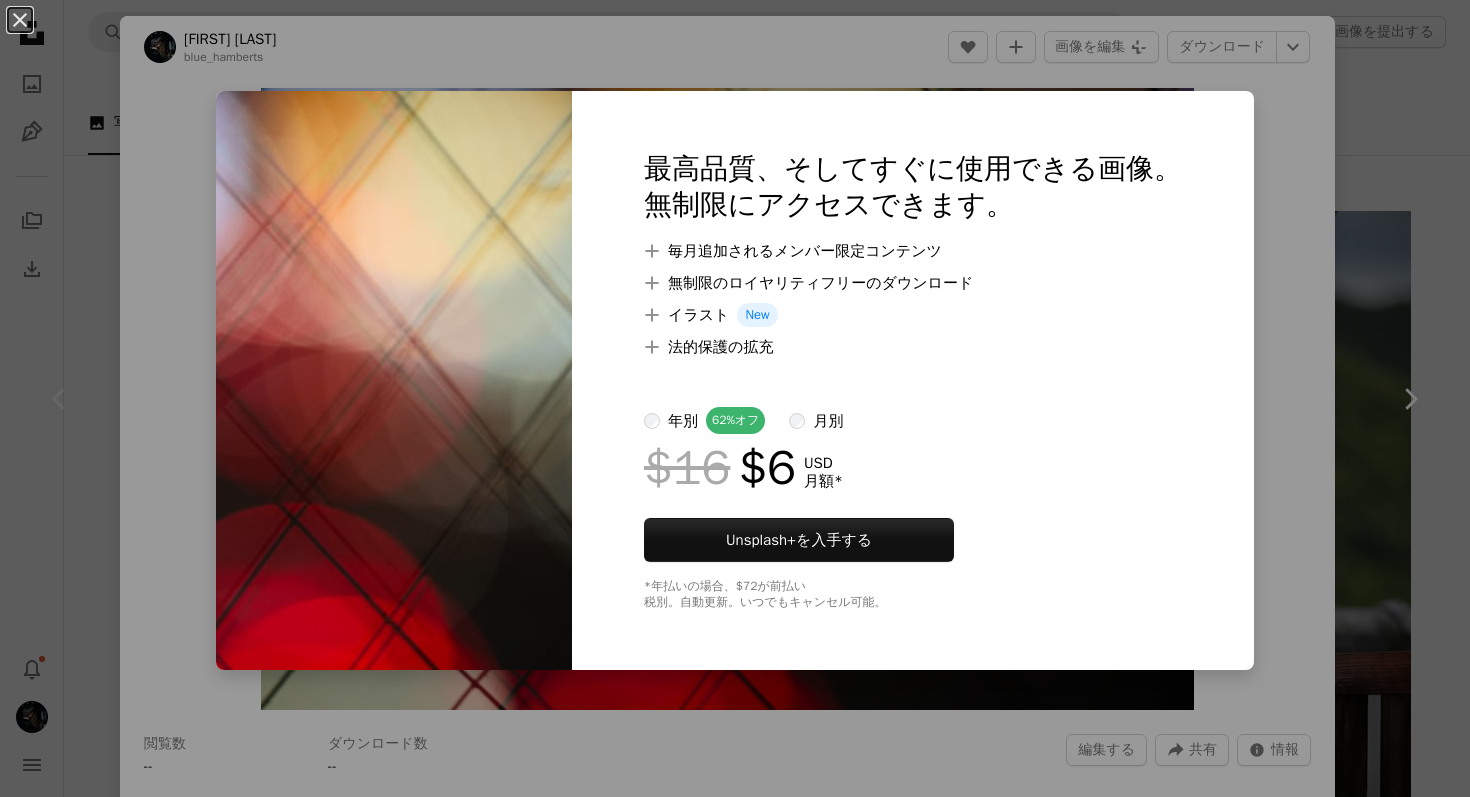 click on "An X shape 最高品質、そしてすぐに使用できる画像。 無制限にアクセスできます。 A plus sign 毎月追加されるメンバー限定コンテンツ A plus sign 無制限のロイヤリティフリーのダウンロード A plus sign イラスト  New A plus sign 法的保護の拡充 年別 62% オフ 月別 $16   $6 USD 月額 * Unsplash+ を入手する *年払いの場合、 $72 が前払い 税別。自動更新。いつでもキャンセル可能。" at bounding box center (735, 398) 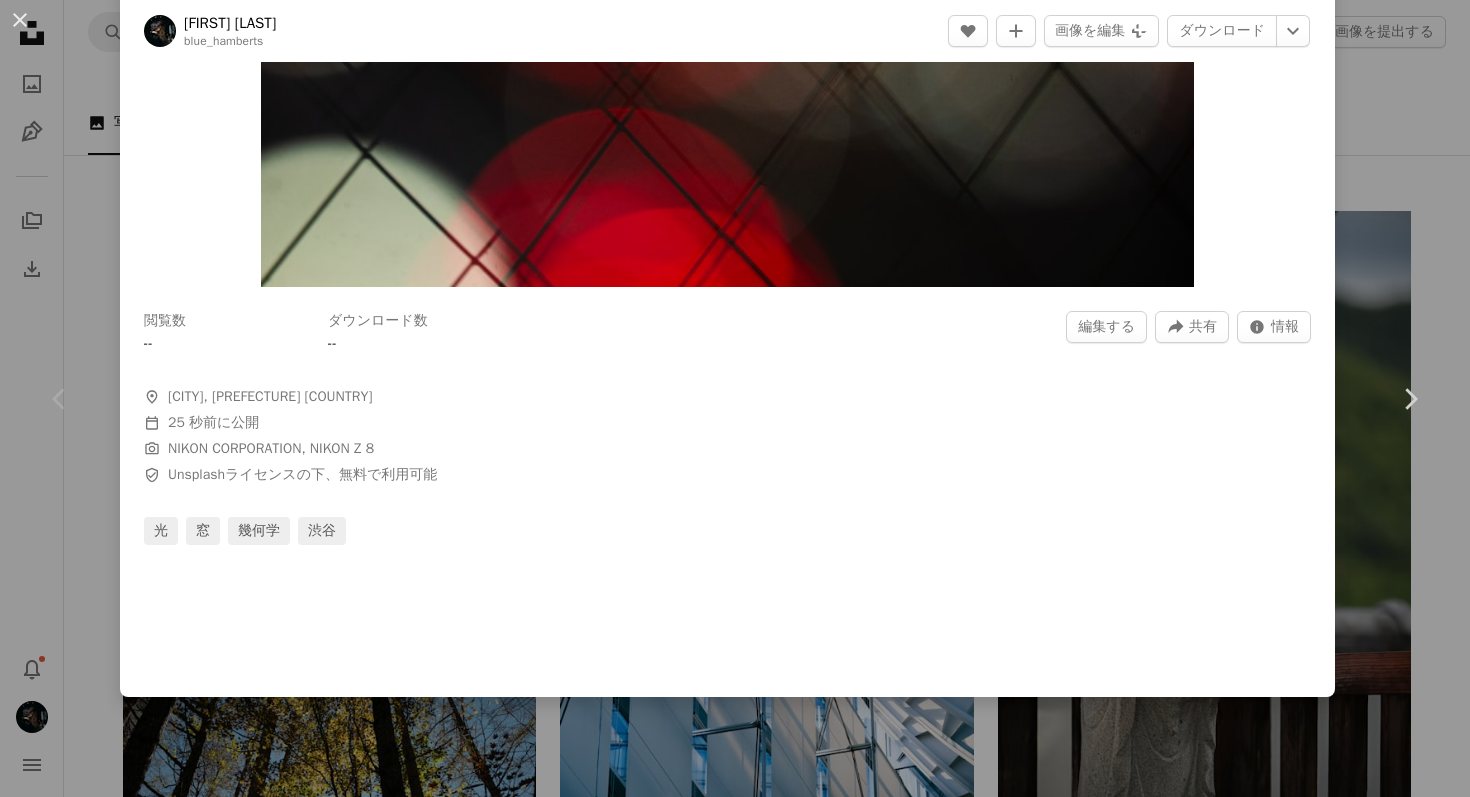 scroll, scrollTop: 0, scrollLeft: 0, axis: both 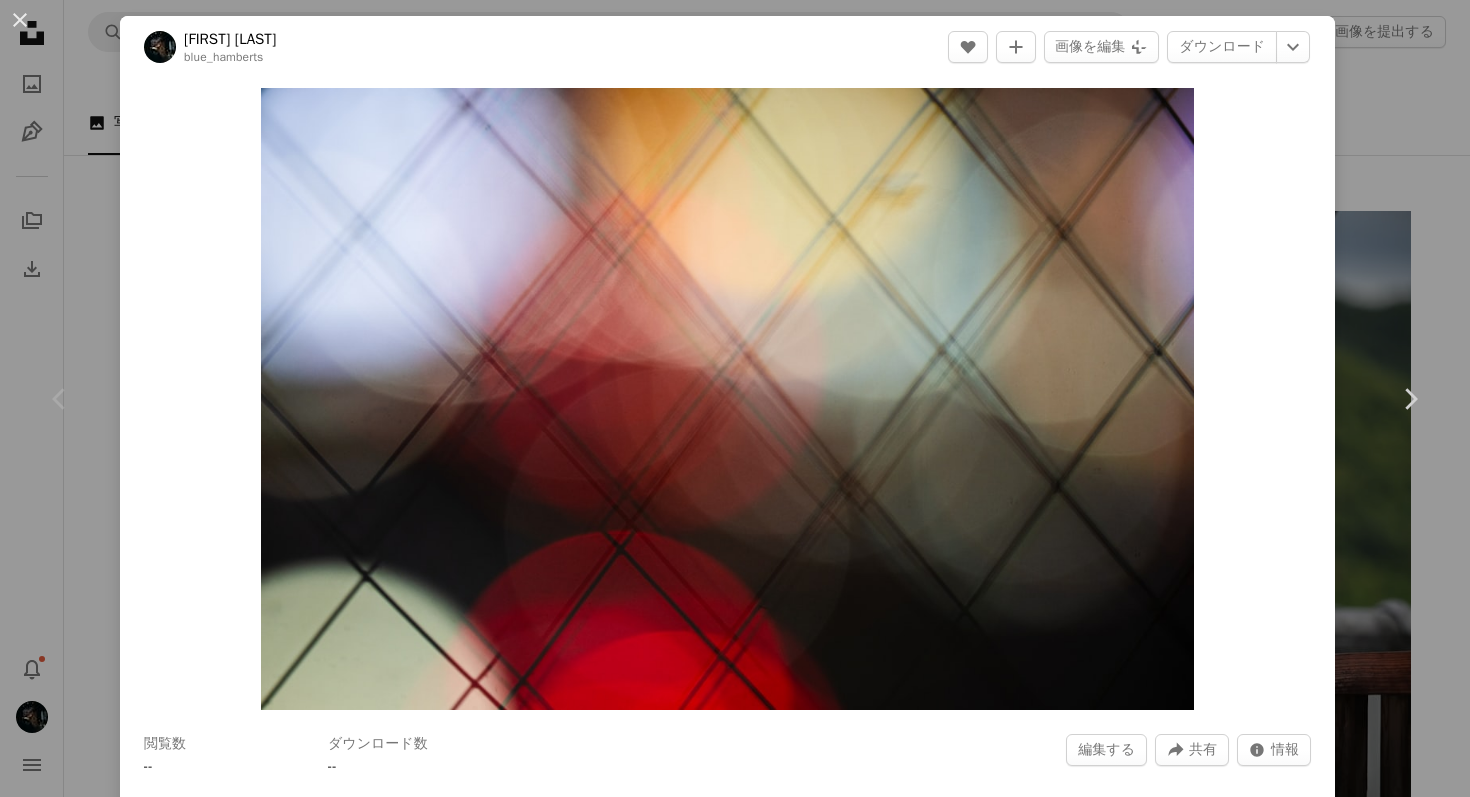 click on "An X shape Chevron left Chevron right [NAME] blue_hamberts 編集する A heart A plus sign 画像を編集   Plus sign for Unsplash+ ダウンロード Chevron down Zoom in 閲覧数 -- ダウンロード数 -- 編集する A forward-right arrow 共有 Info icon 情報 A map marker [CITY] [COUNTRY] Calendar outlined 25 秒前 に公開 Camera NIKON CORPORATION, NIKON Z 8 Safety Unsplashライセンス の下、無料で利用可能 光 窓 幾何学 渋谷" at bounding box center [735, 398] 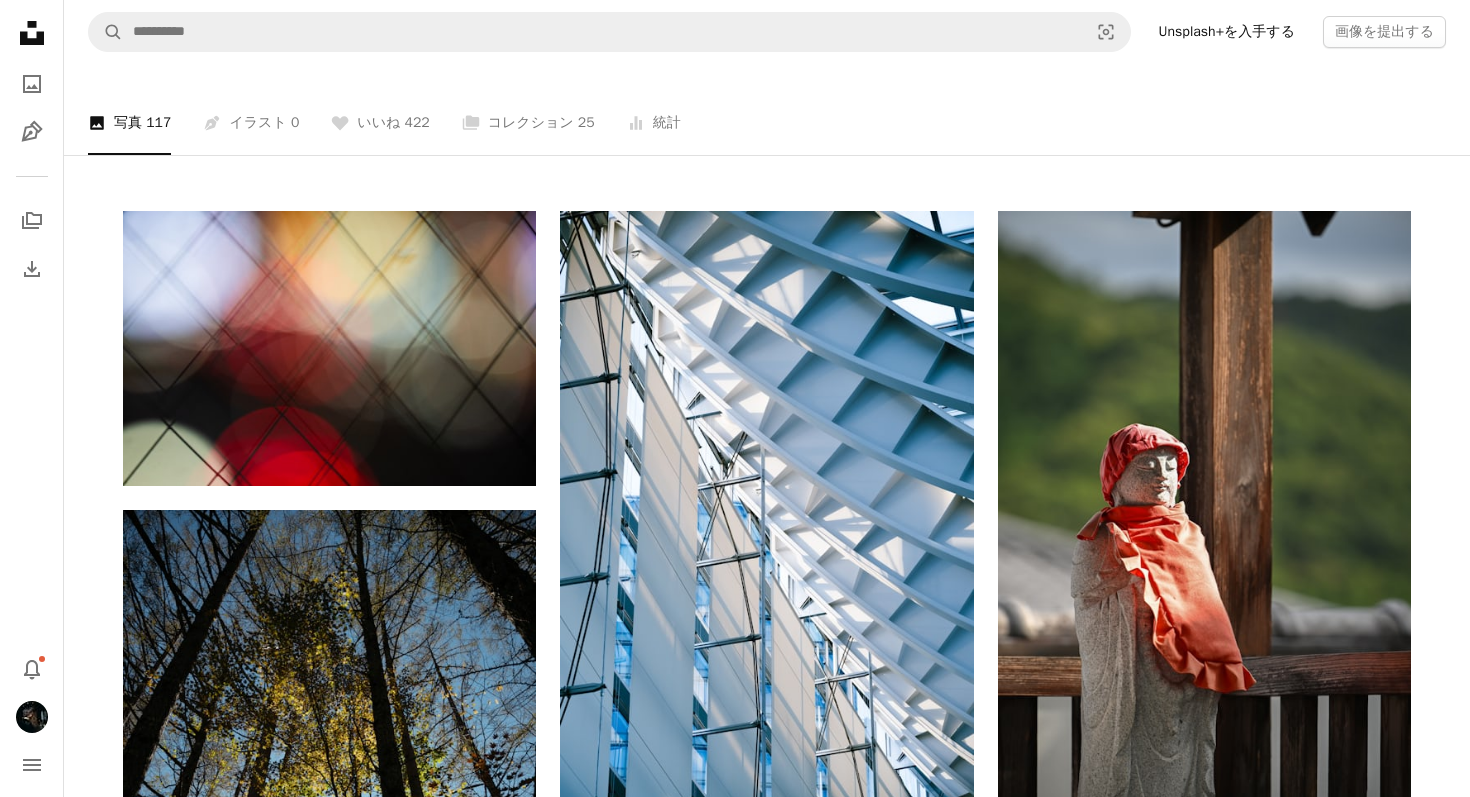 click on "Unsplash logo Unsplash ホーム" 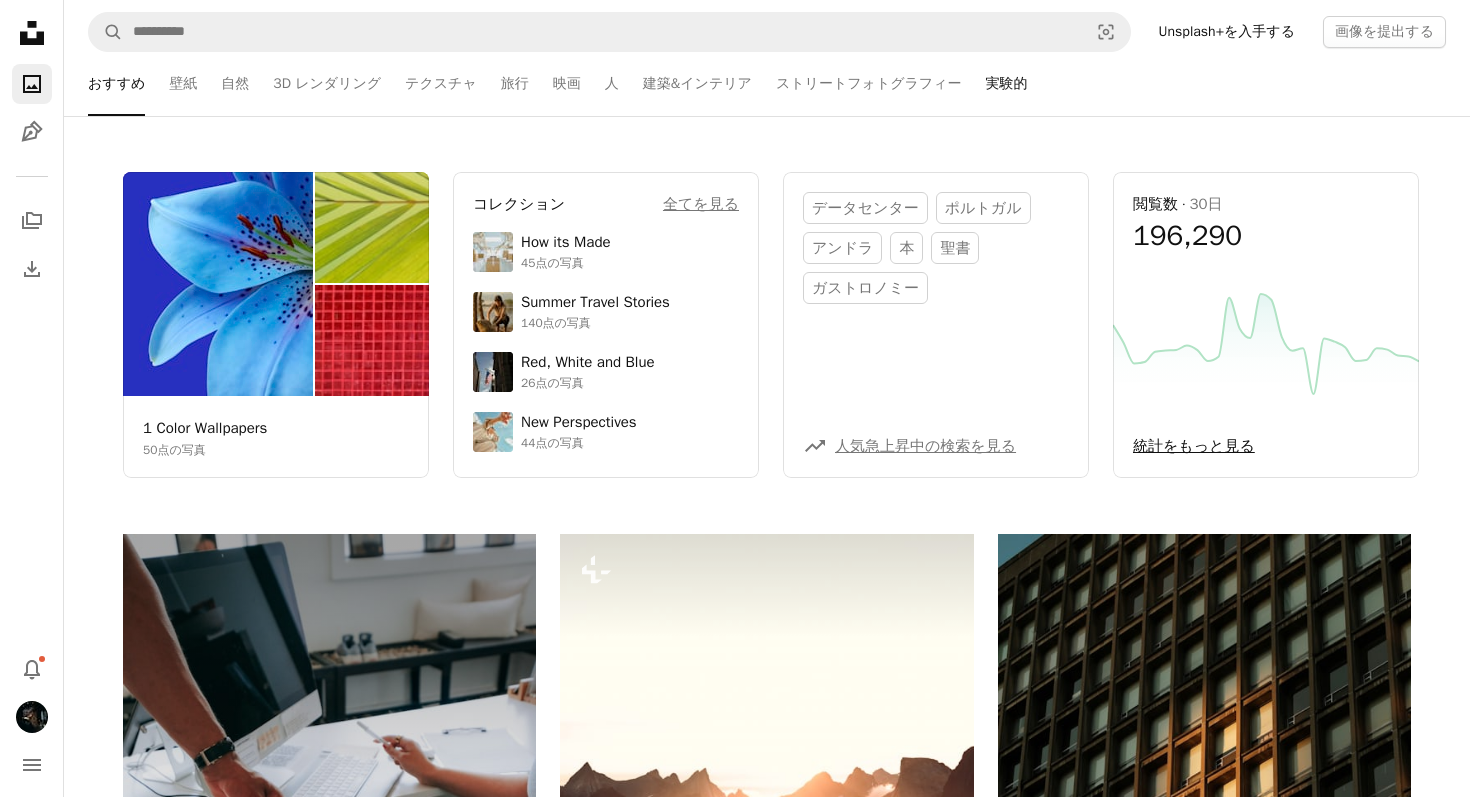 click on "実験的" at bounding box center [1007, 84] 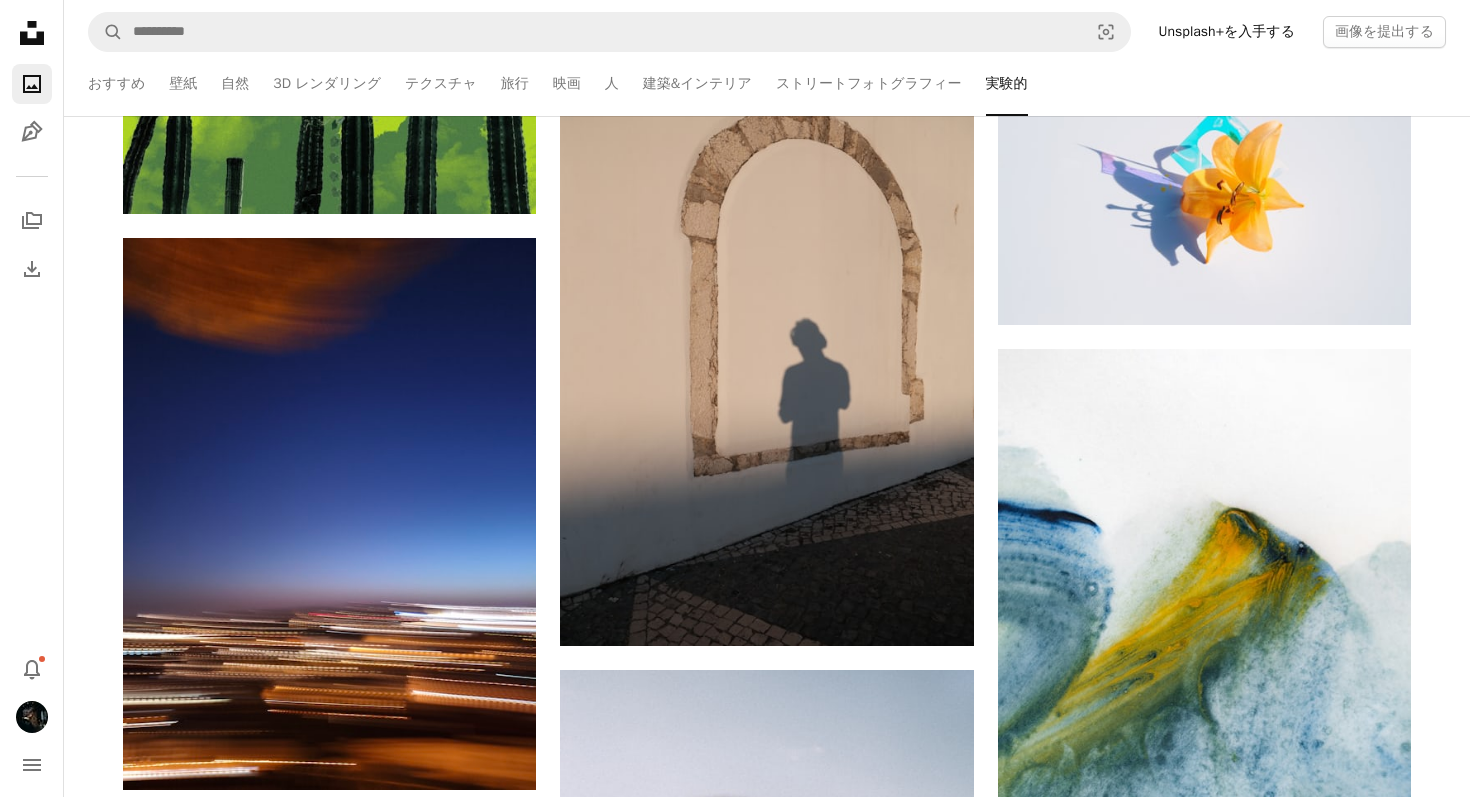 scroll, scrollTop: 1595, scrollLeft: 0, axis: vertical 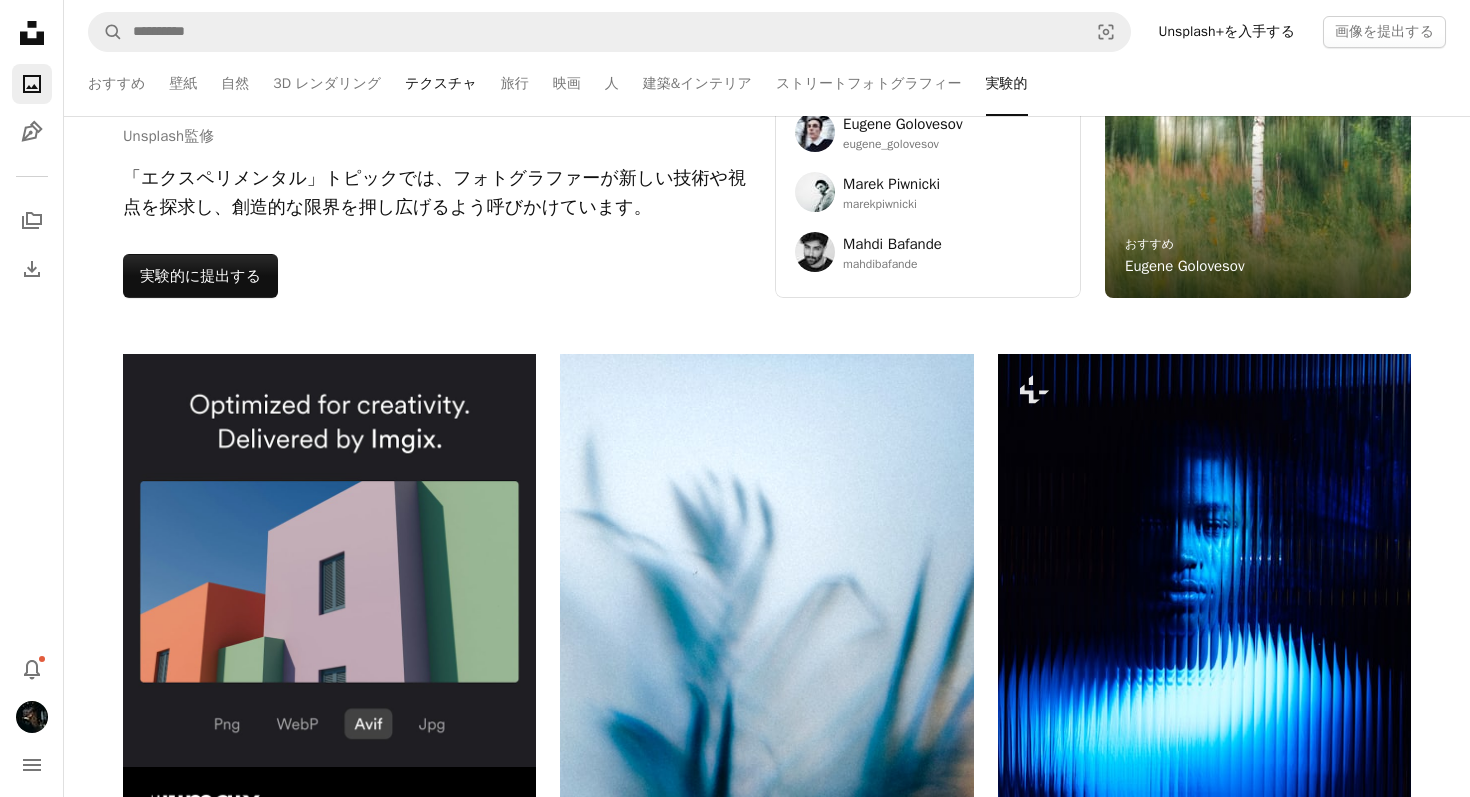 click on "テクスチャ" at bounding box center [441, 84] 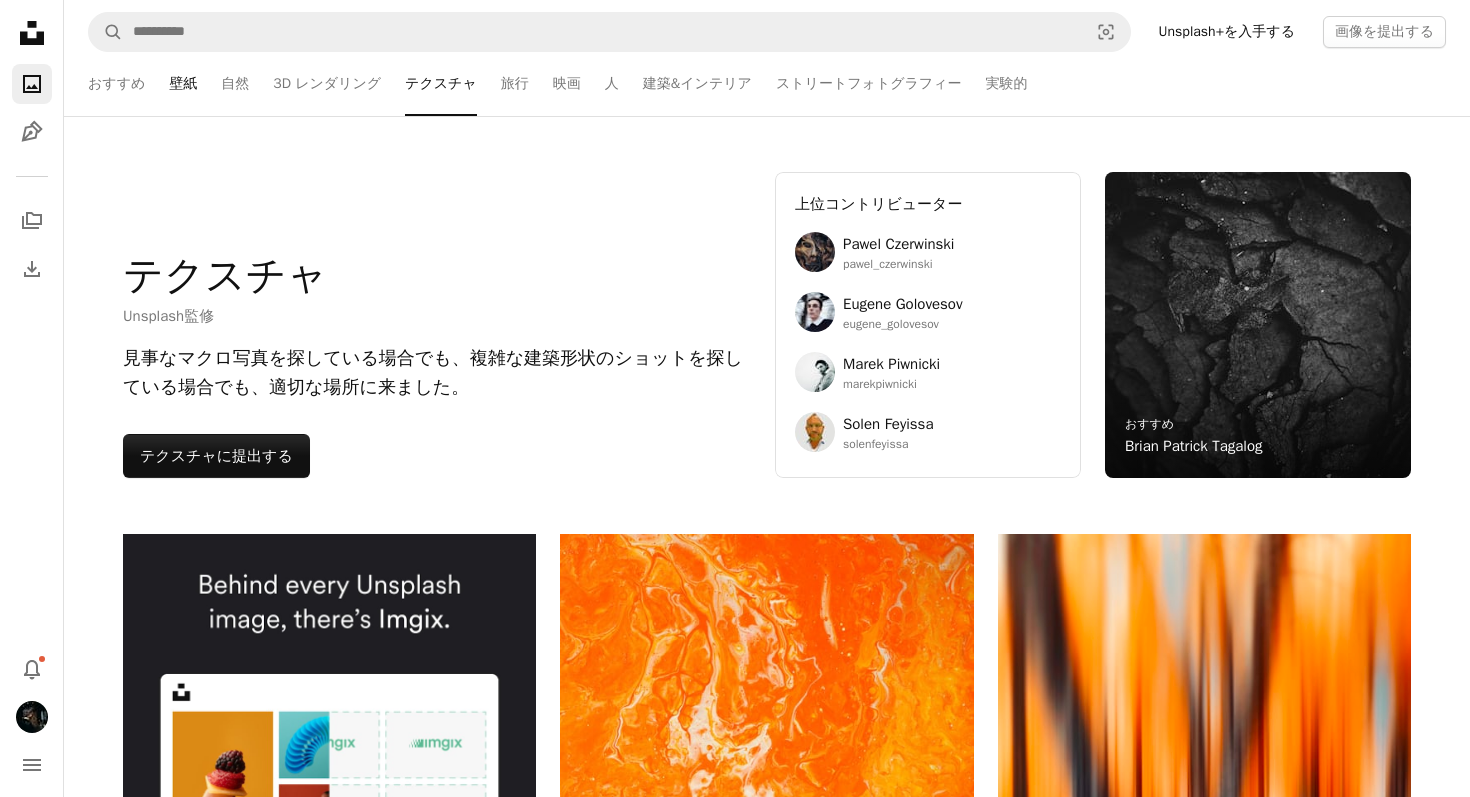 click on "壁紙" at bounding box center (183, 84) 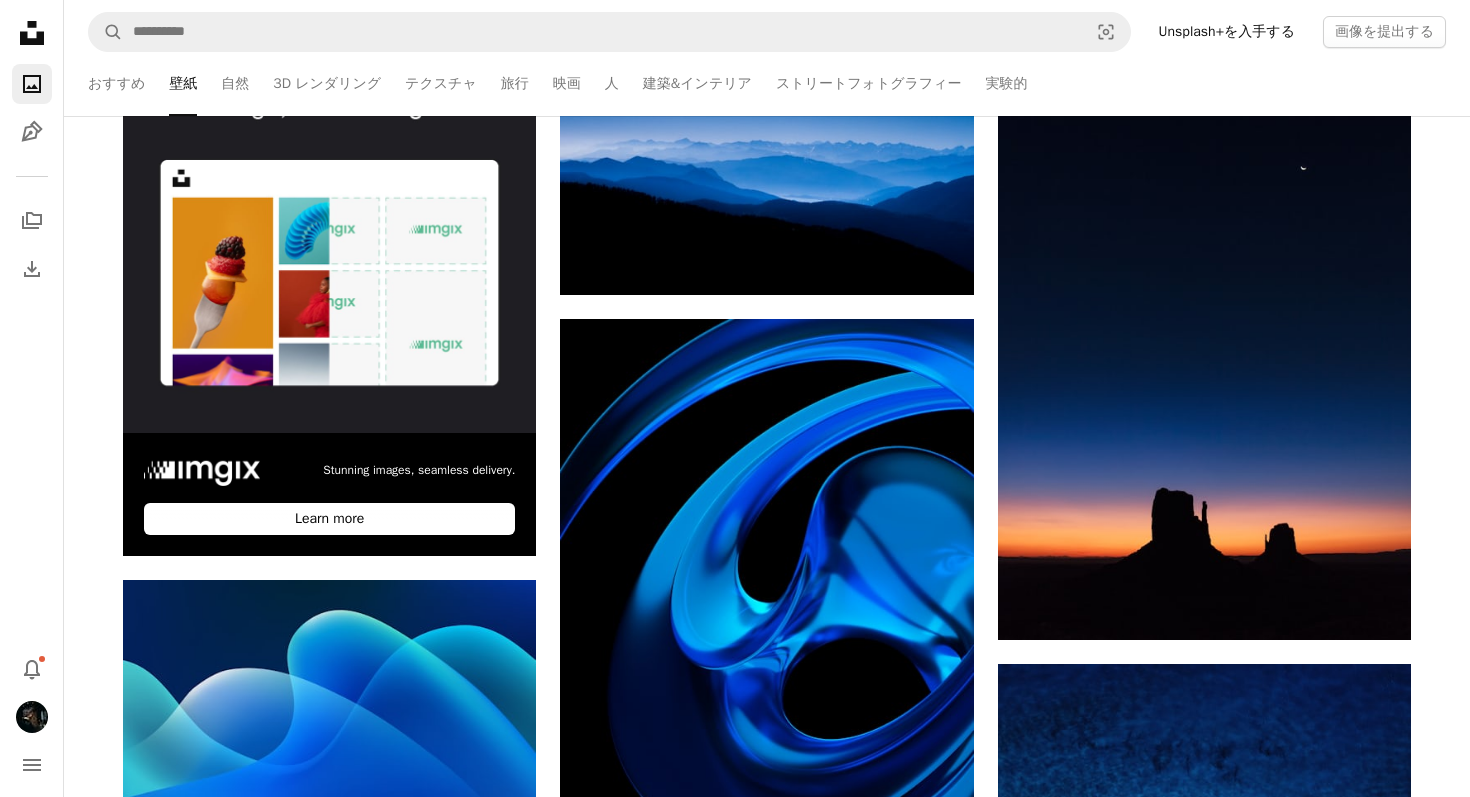 scroll, scrollTop: 0, scrollLeft: 0, axis: both 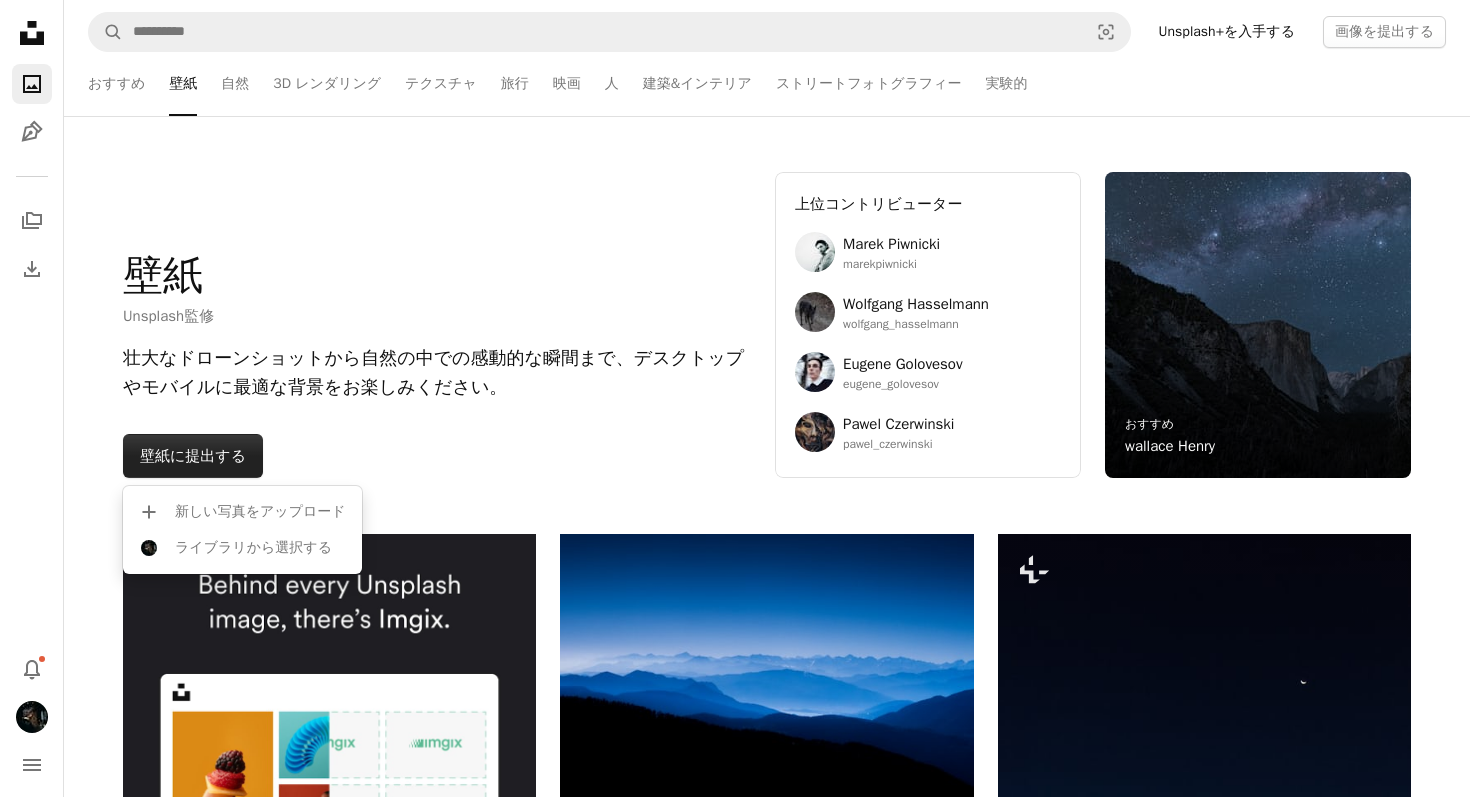 click on "壁紙 に提出する" at bounding box center (193, 456) 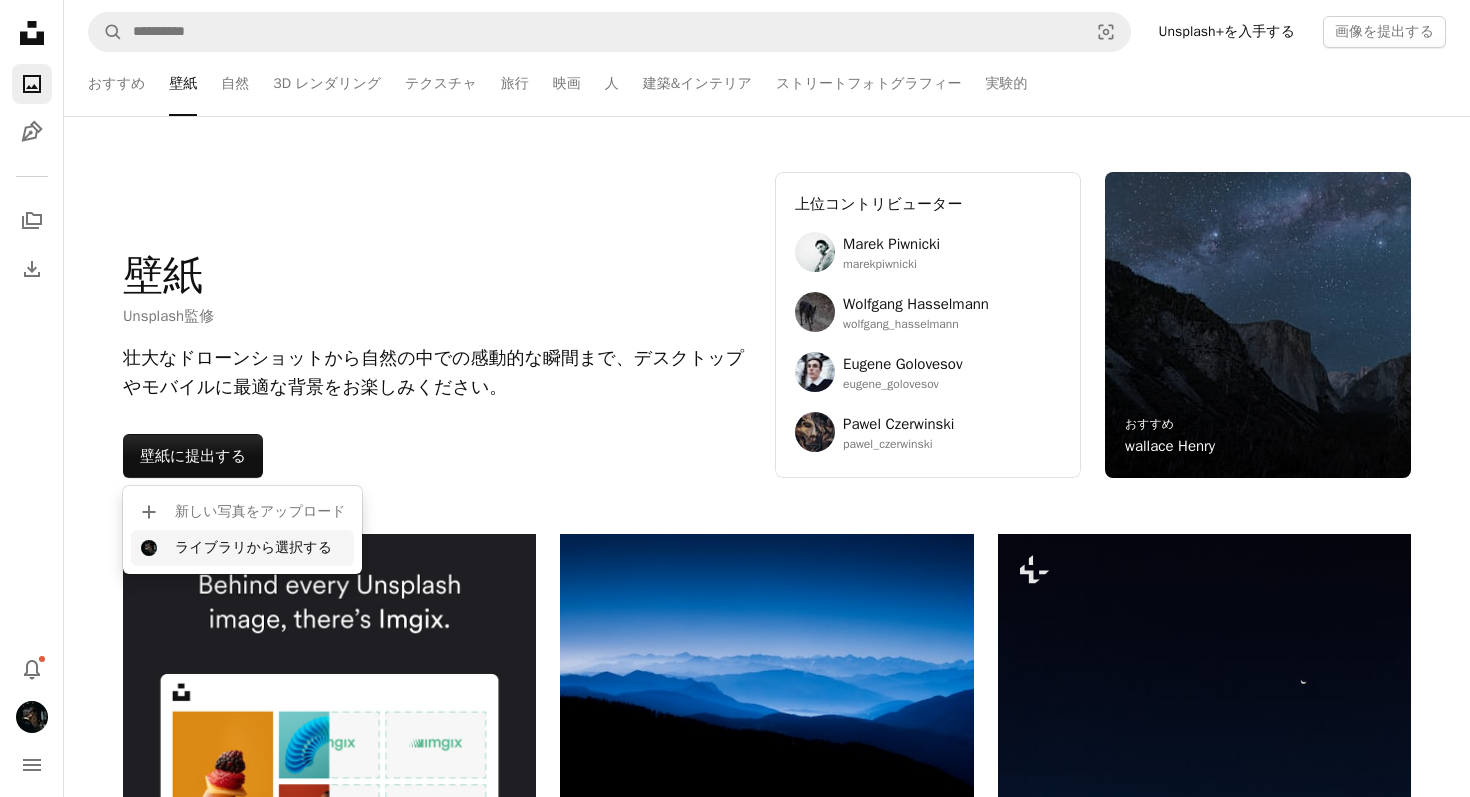 click on "ライブラリから選択する" at bounding box center (242, 548) 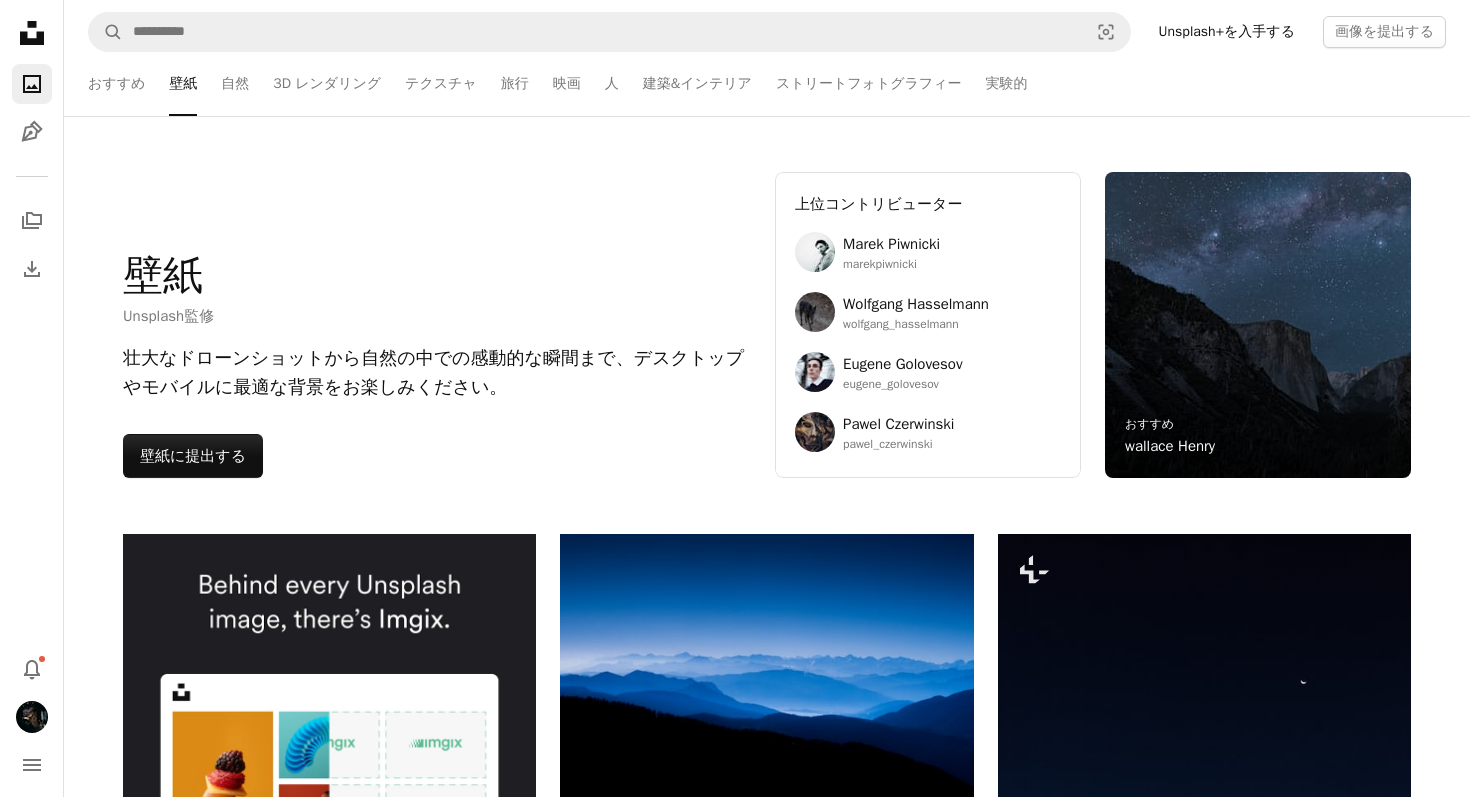 click at bounding box center (290, 5917) 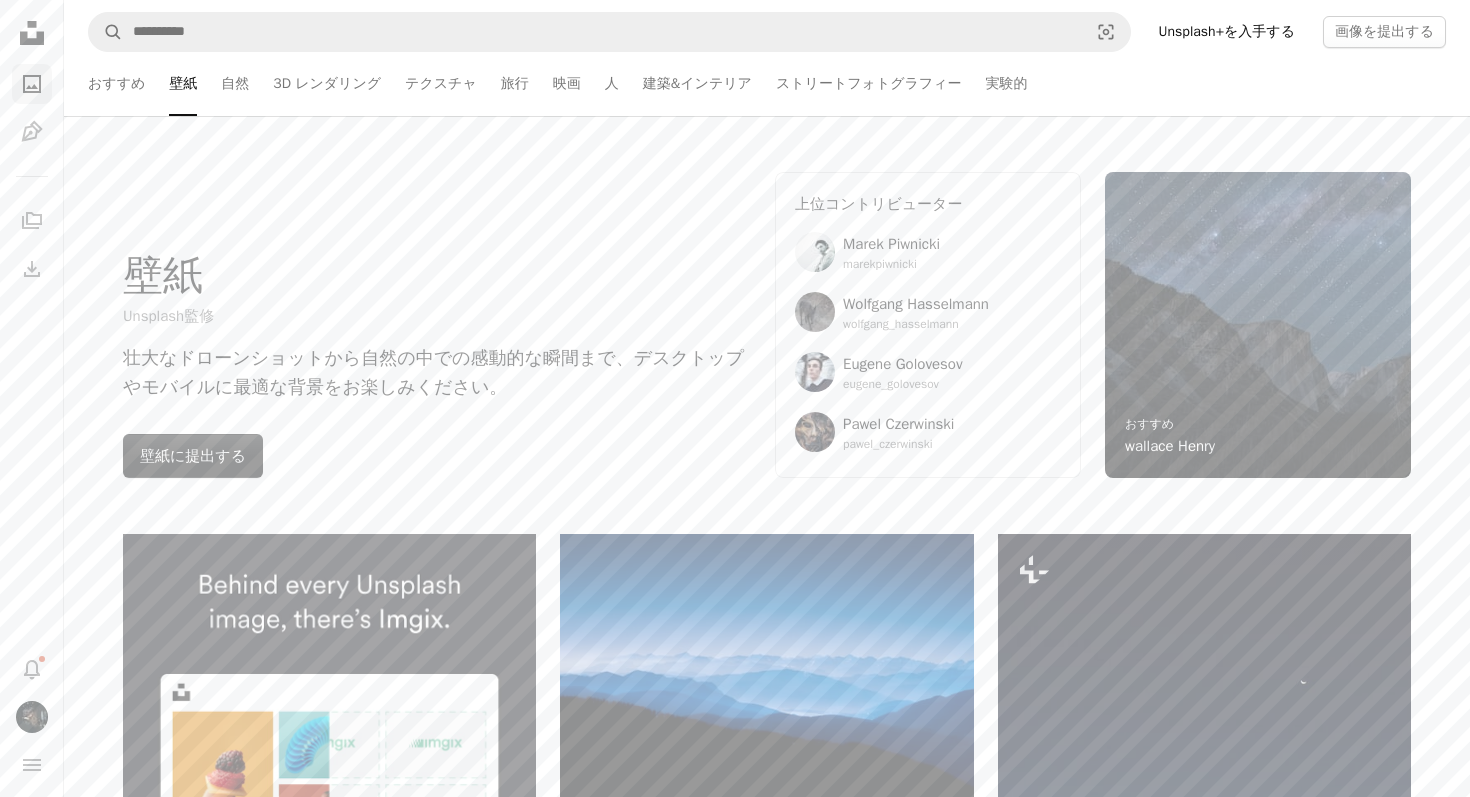 click on "An X shape ご提出ありがとうございました  🎉 1 点の写真は現在審査過程中で、 壁紙 のトピックでシェアできます。 皆さんの代わりにお礼を申し上げます  😍 壁紙を確認する" at bounding box center [735, 6048] 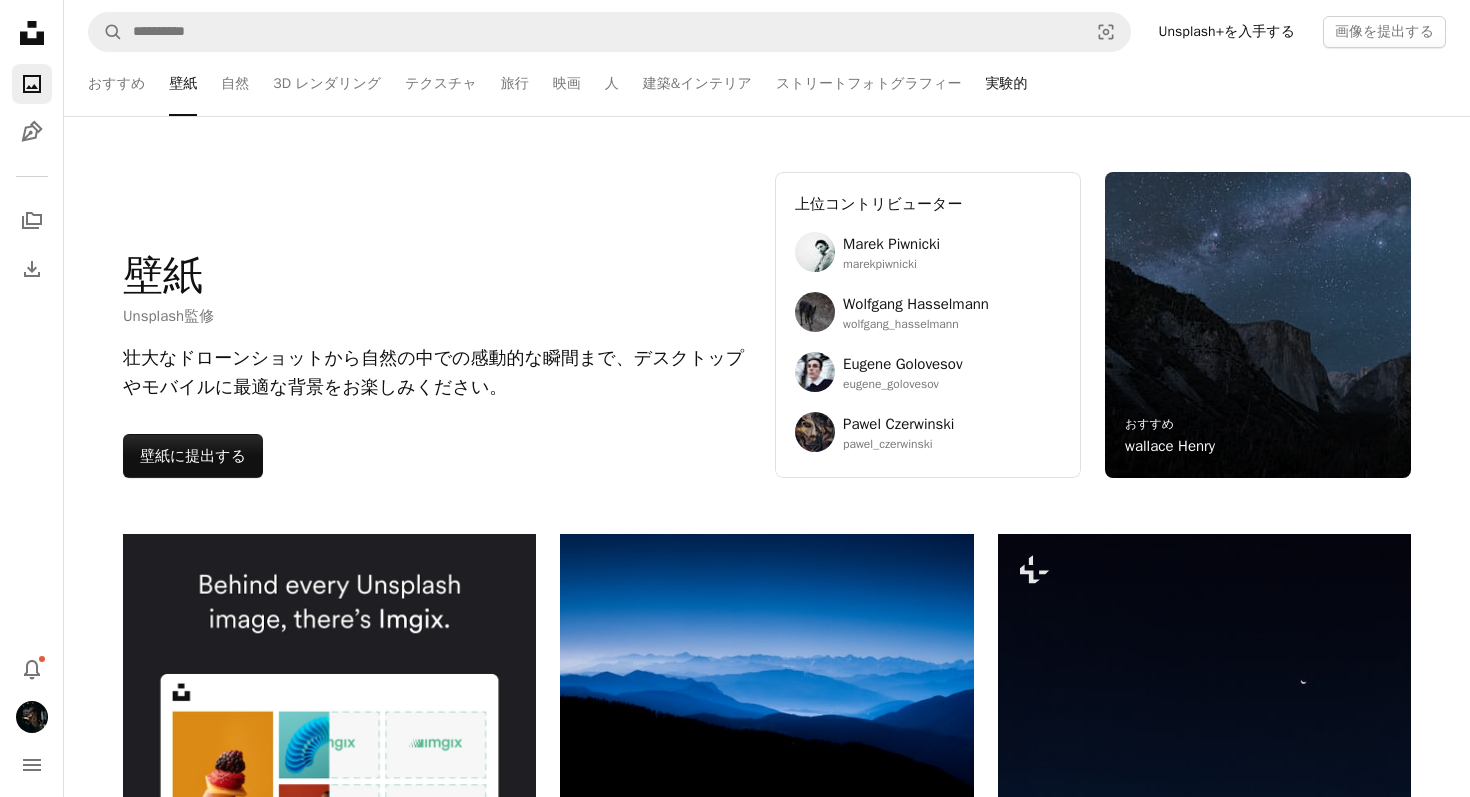 click on "実験的" at bounding box center [1007, 84] 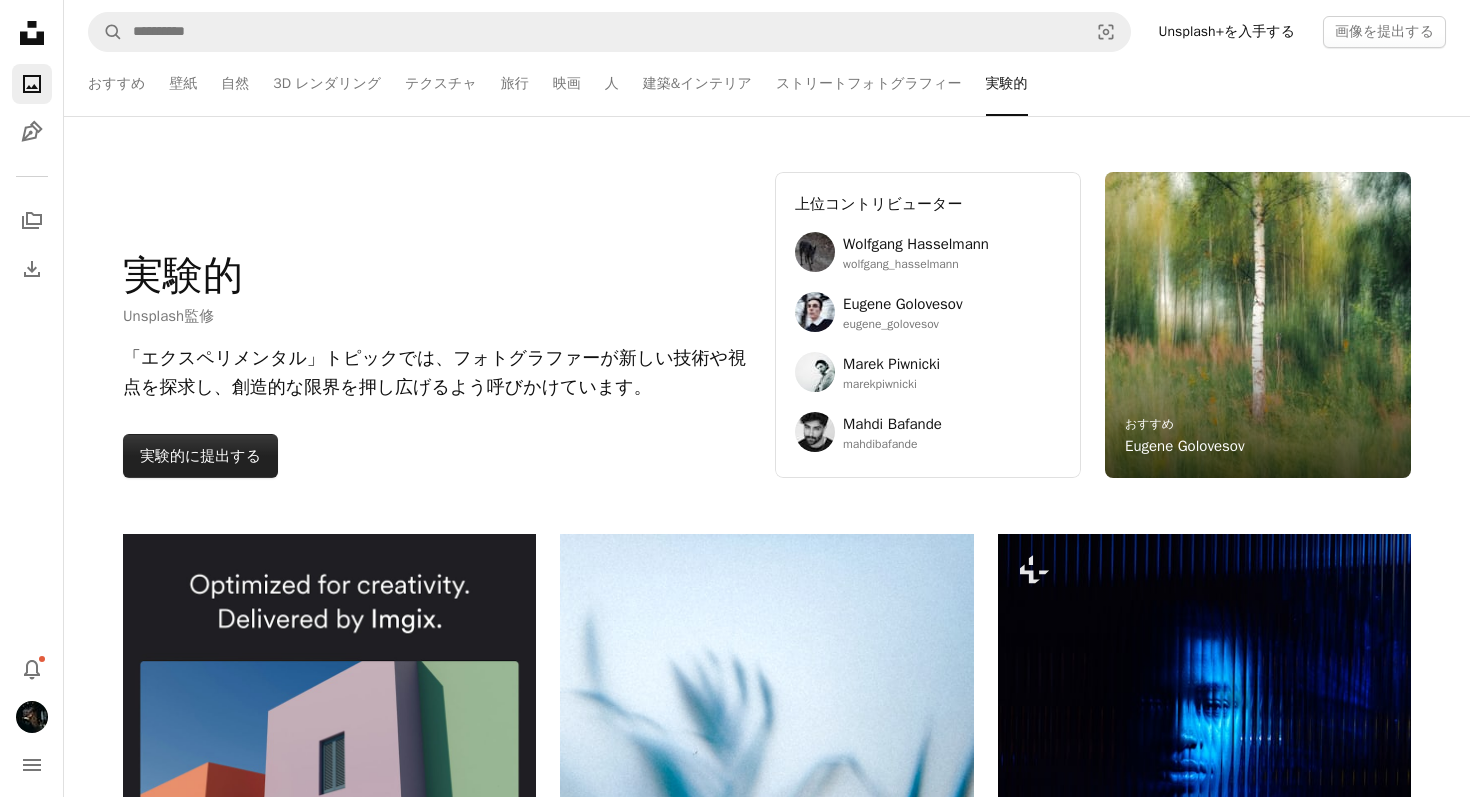 click on "実験的 に提出する" at bounding box center (200, 456) 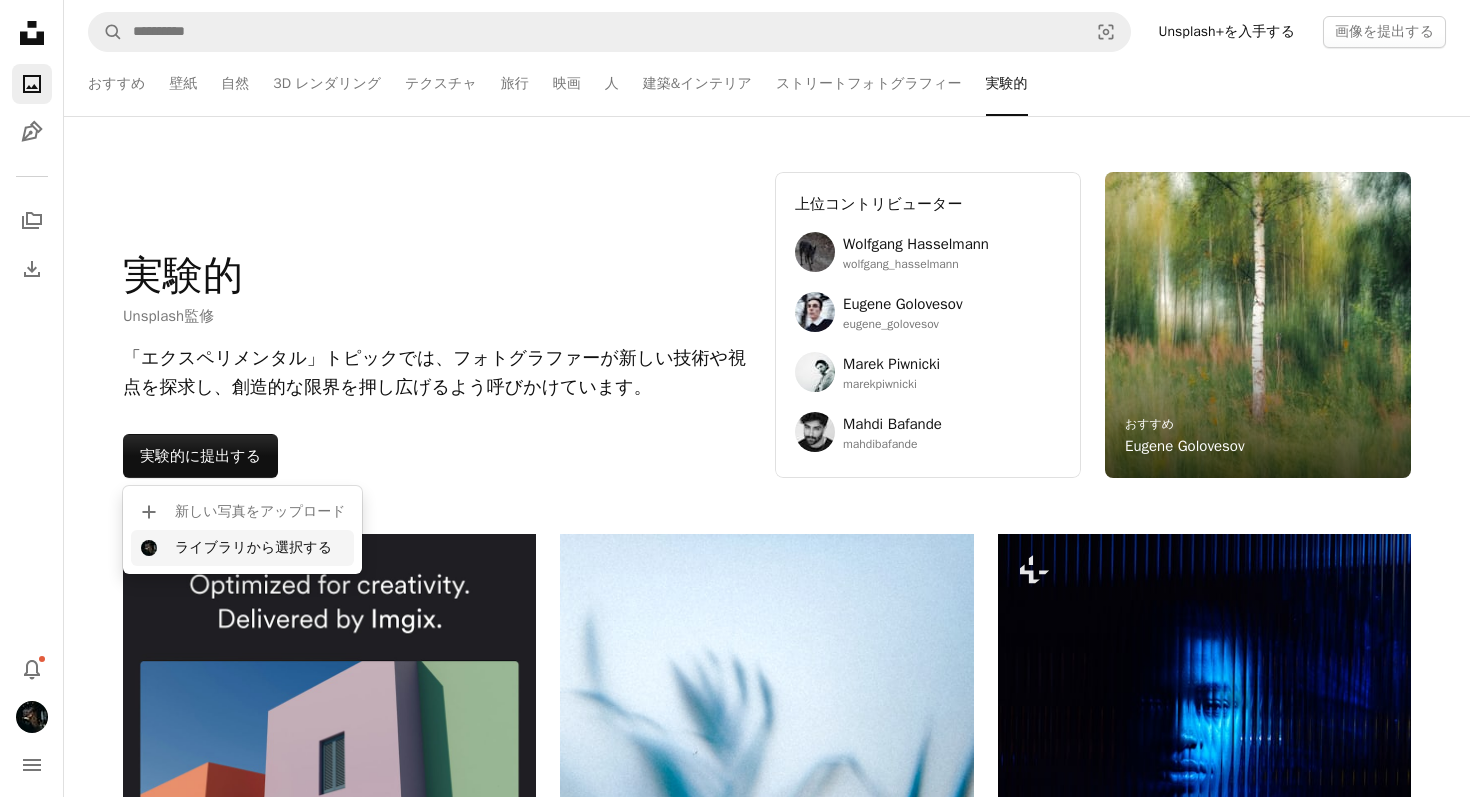 click on "ライブラリから選択する" at bounding box center [242, 548] 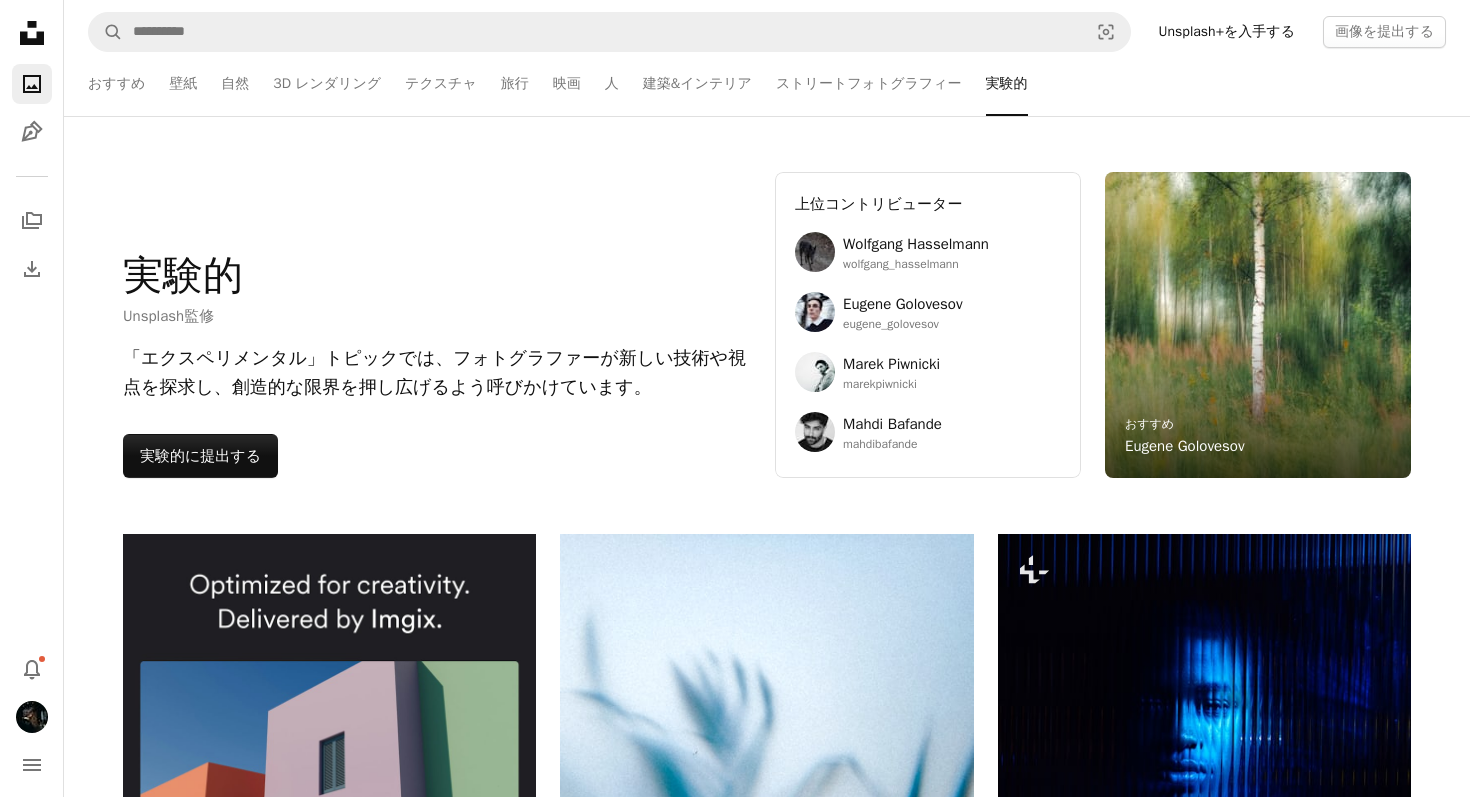 click at bounding box center (290, 8064) 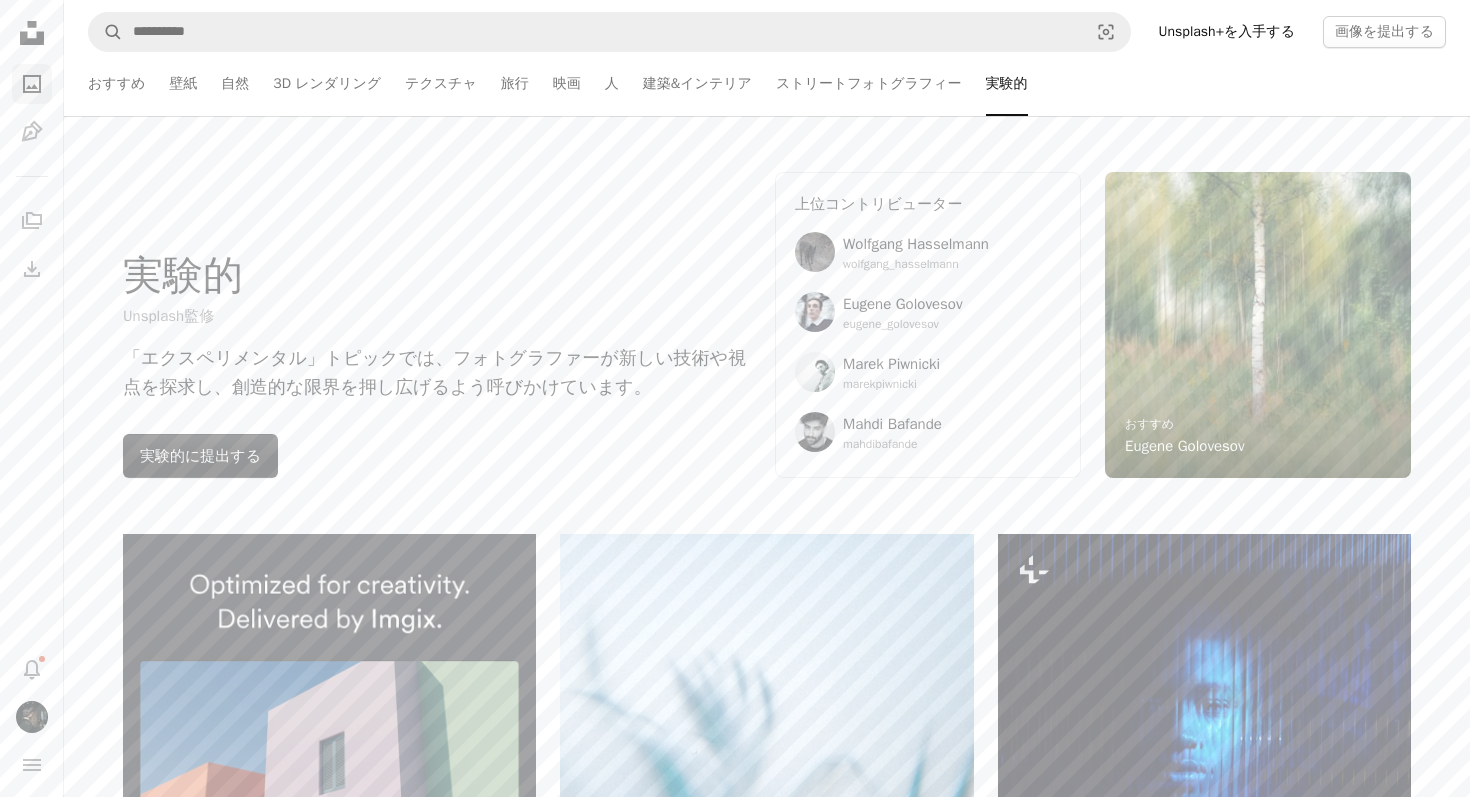 click on "ご提出ありがとうございました 🎉 1 点の写真は現在審査過程中で、 実験的 のトピックでシェアできます。 皆さんの代わりにお礼を申し上げます 😍 実験的を確認する" at bounding box center [735, 8195] 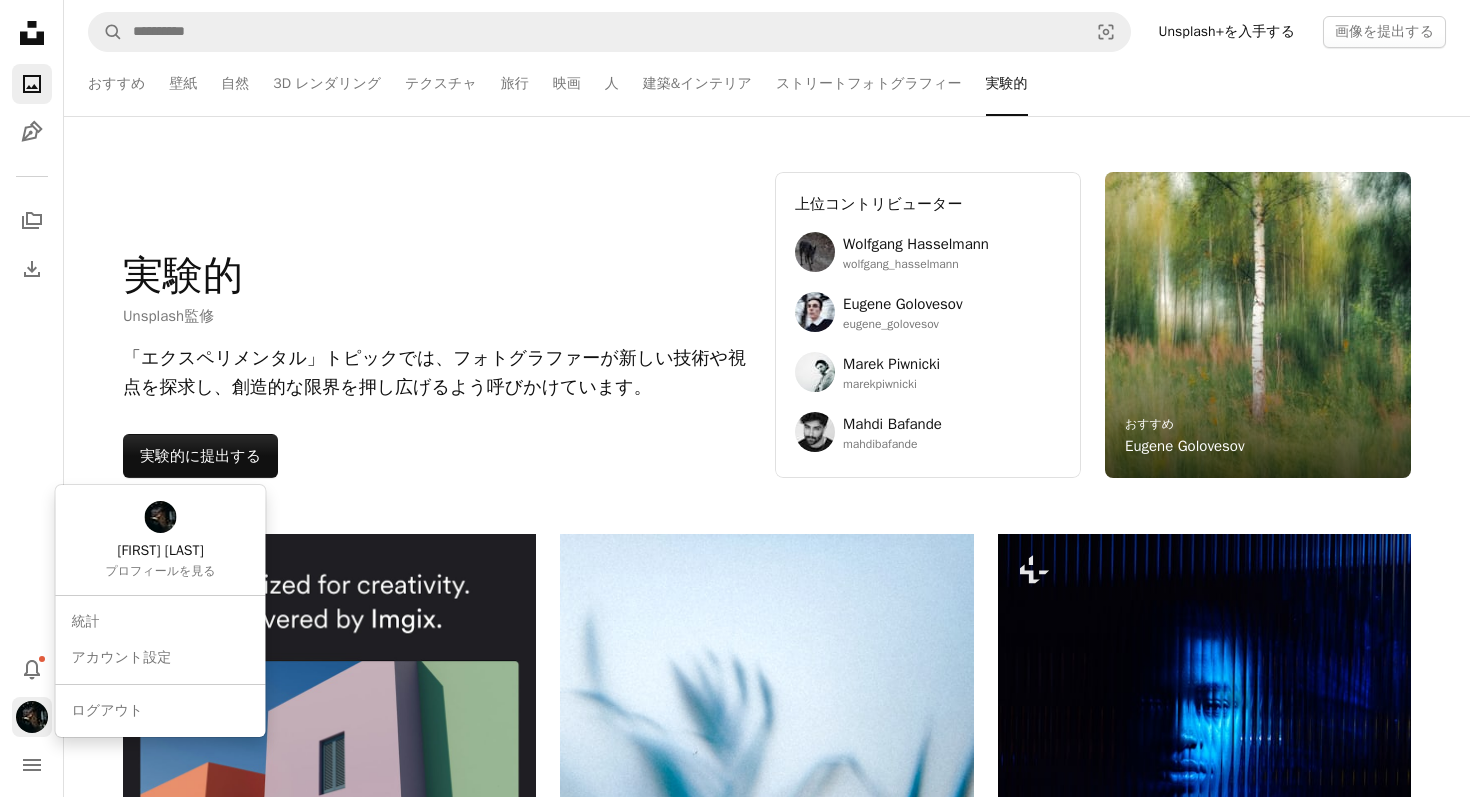 click at bounding box center (32, 717) 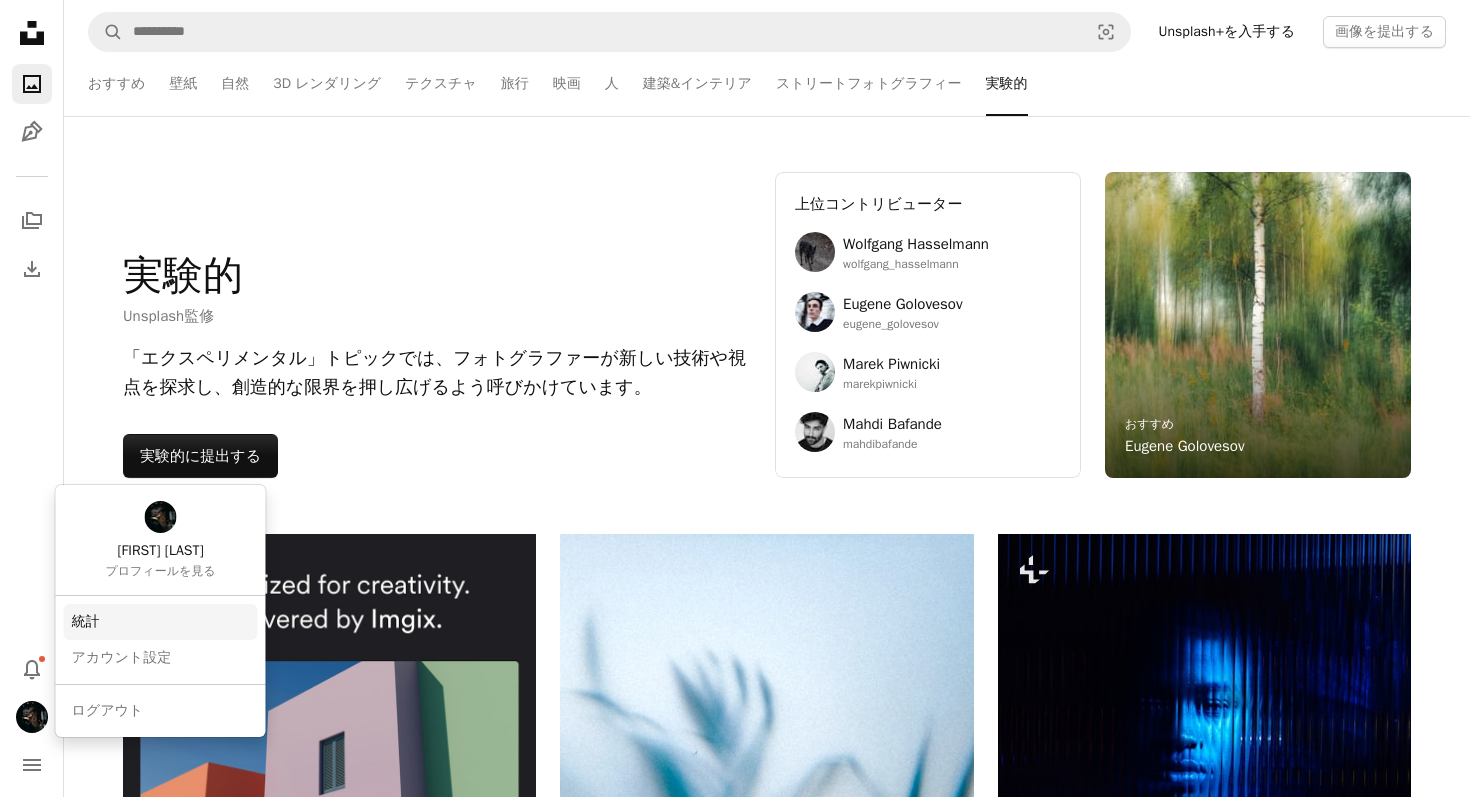 click on "統計" at bounding box center (161, 622) 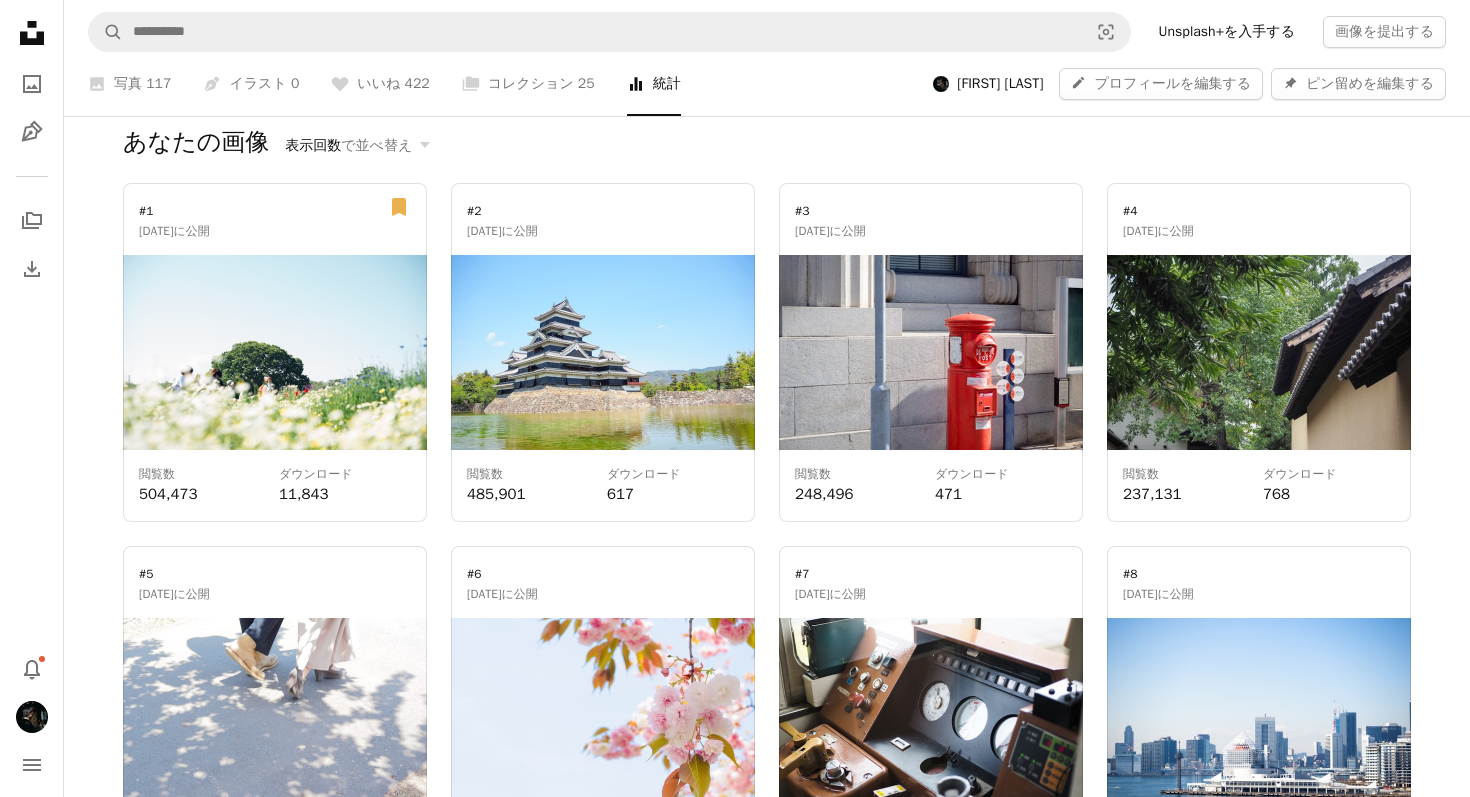 scroll, scrollTop: 1775, scrollLeft: 0, axis: vertical 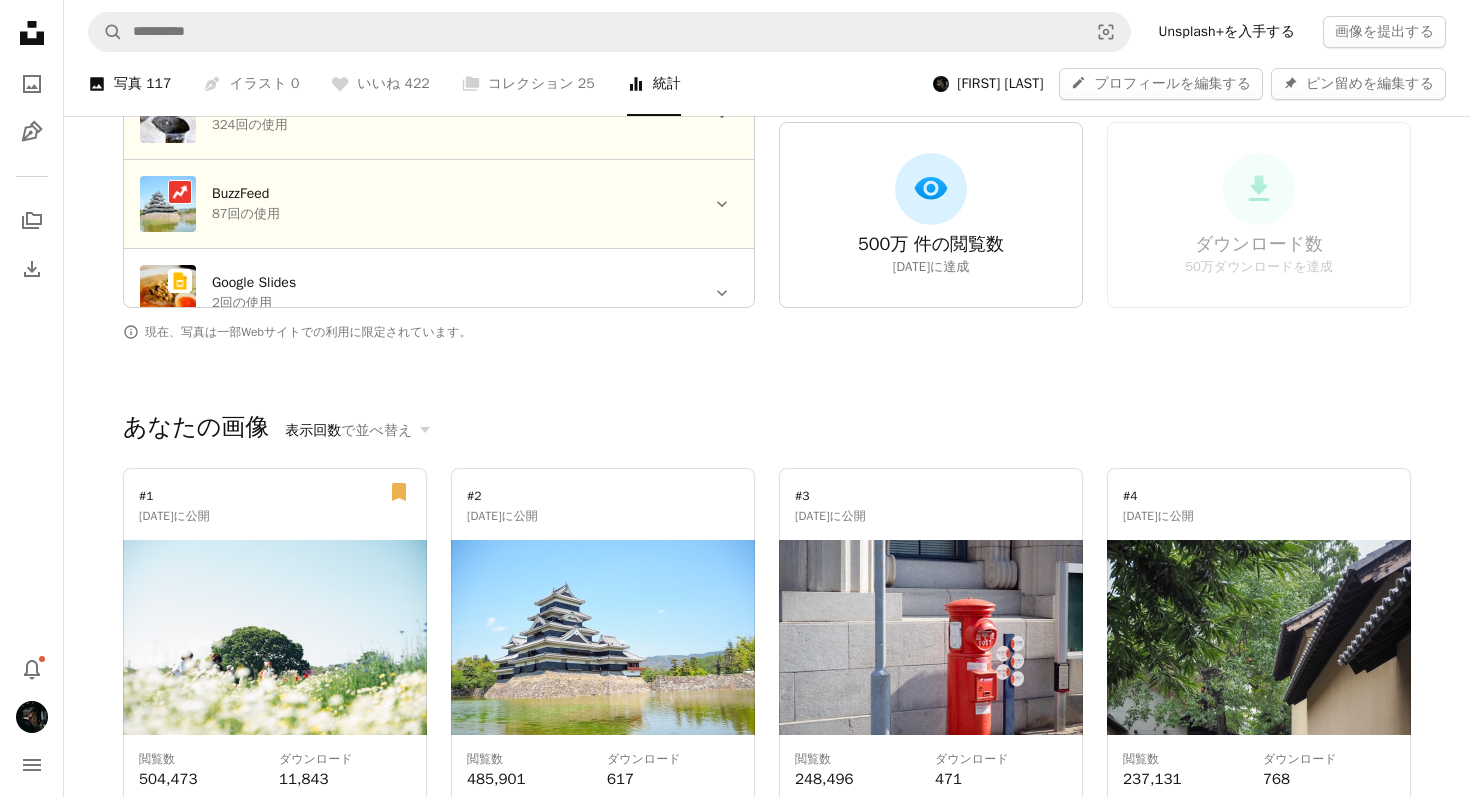 click on "117" at bounding box center [158, 84] 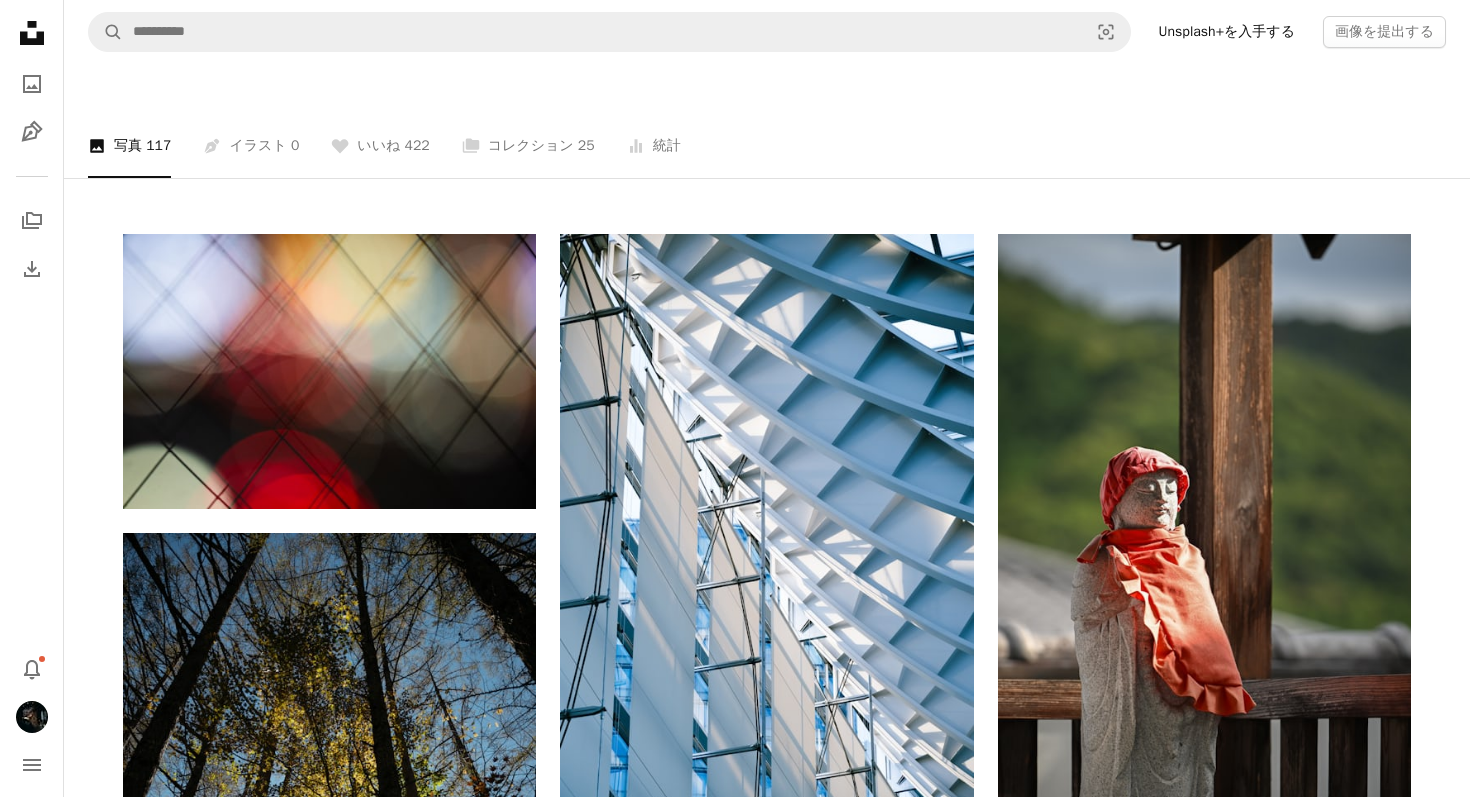 scroll, scrollTop: 194, scrollLeft: 0, axis: vertical 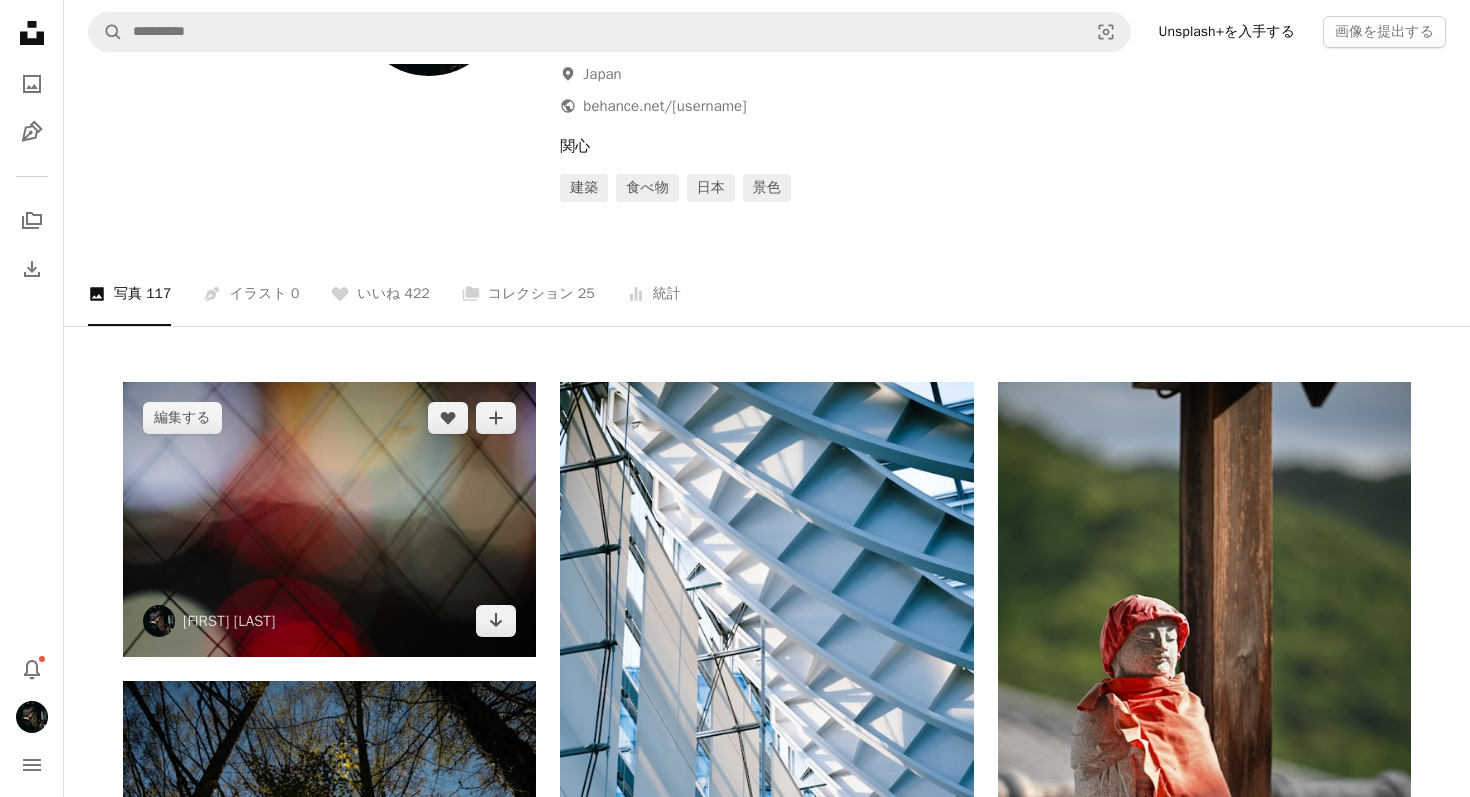 click at bounding box center (329, 519) 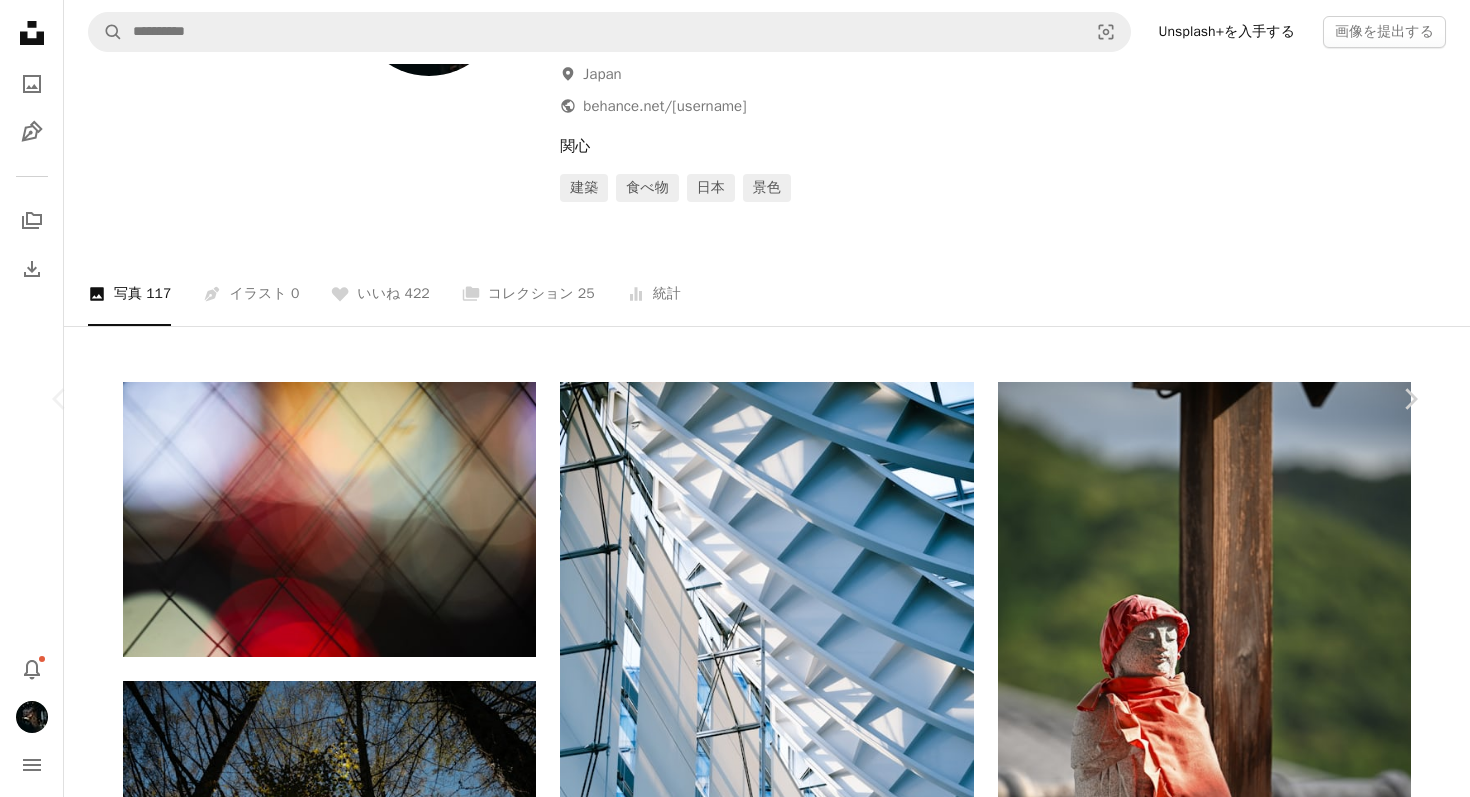 click on "A heart A plus sign 画像を編集 Plus sign for Unsplash+ ダウンロード Chevron down Zoom in 閲覧数 -- ダウンロード数 -- 編集する A forward-right arrow 共有 Info icon 情報 A map marker [CITY], [PREFECTURE] [COUNTRY] Calendar outlined [TIME] に公開 Camera NIKON CORPORATION, NIKON Z 8 Safety Unsplashライセンス の下、無料で利用可能 光 窓 幾何学 [CITY]" at bounding box center [735, 5281] 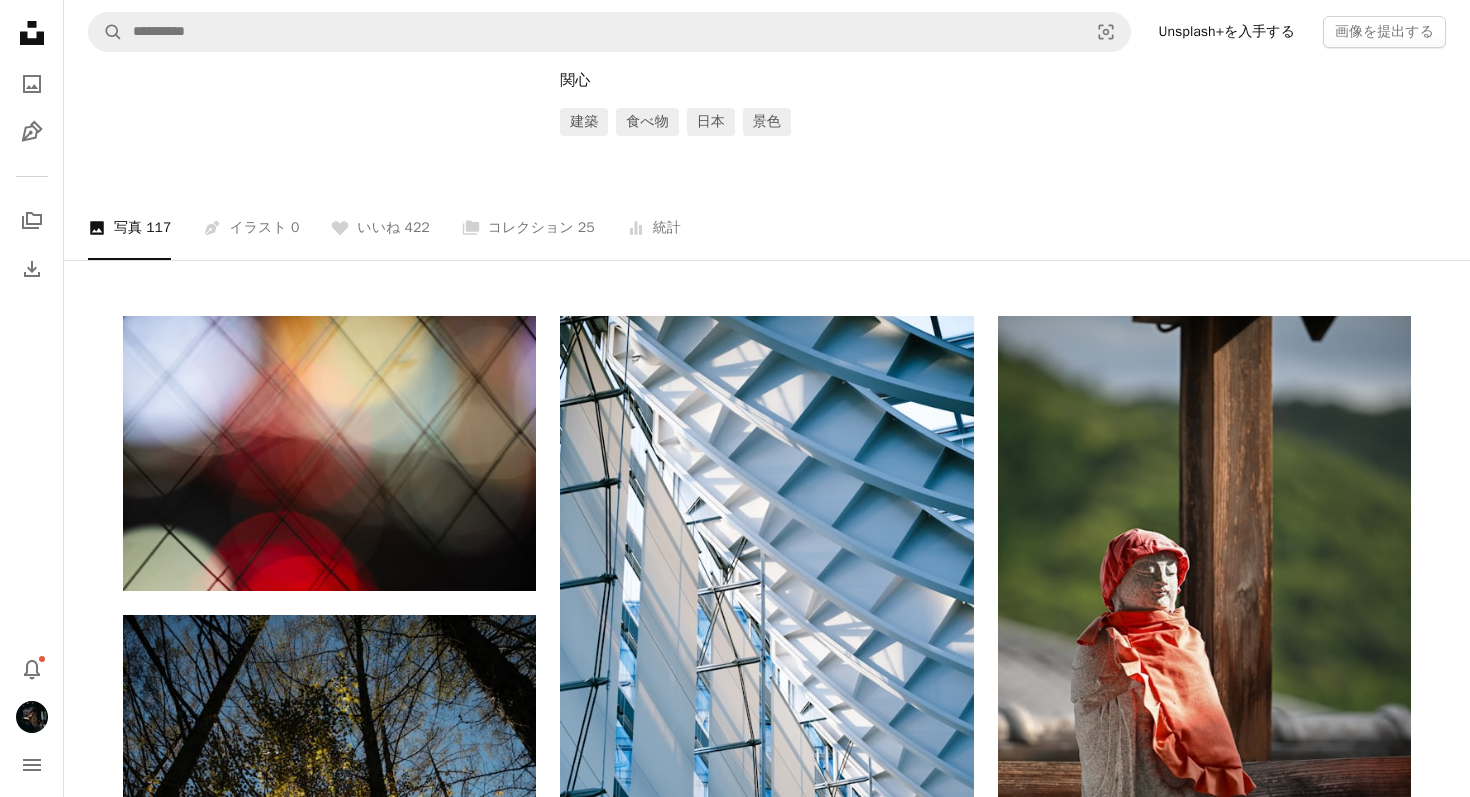 scroll, scrollTop: 317, scrollLeft: 0, axis: vertical 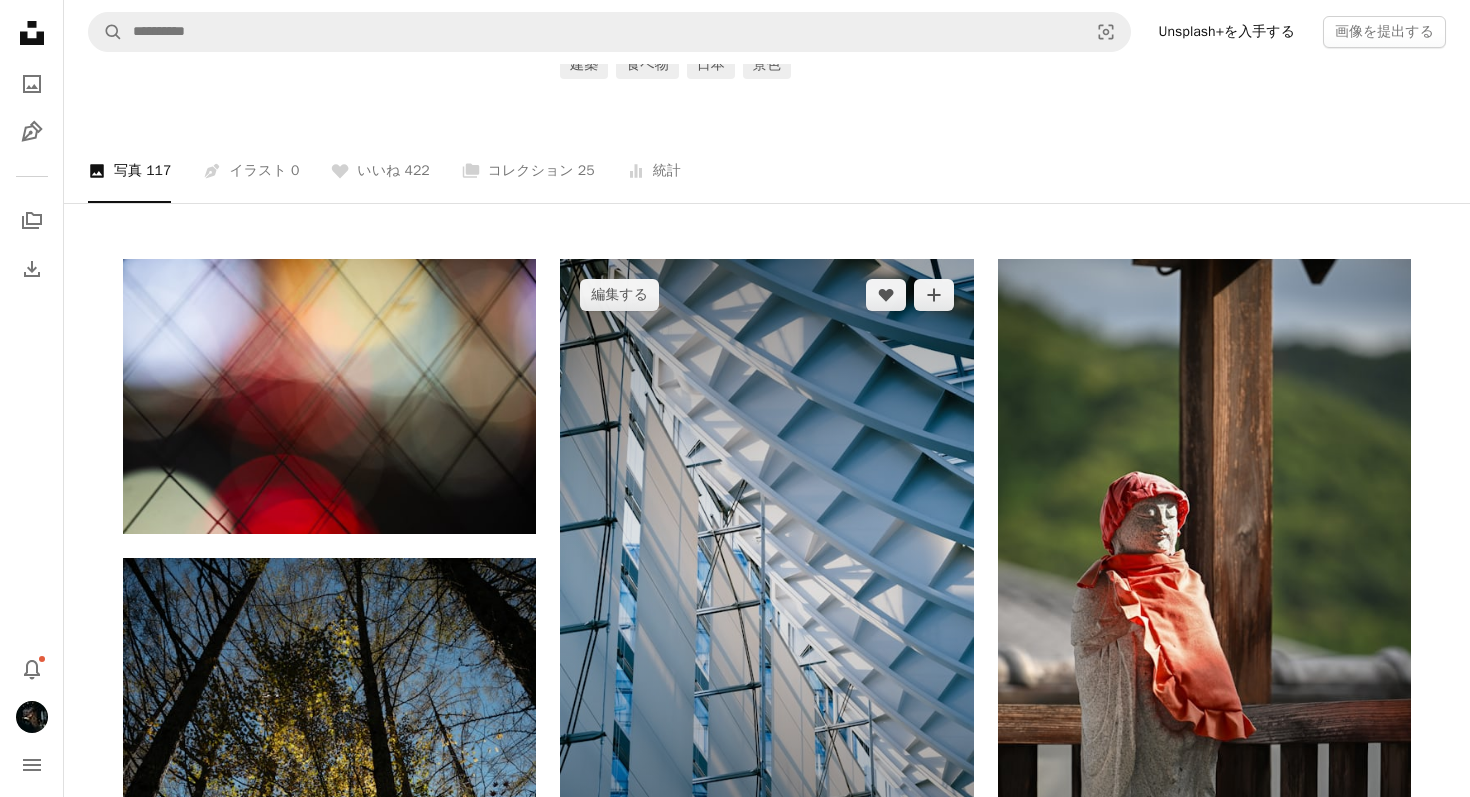 click at bounding box center (766, 569) 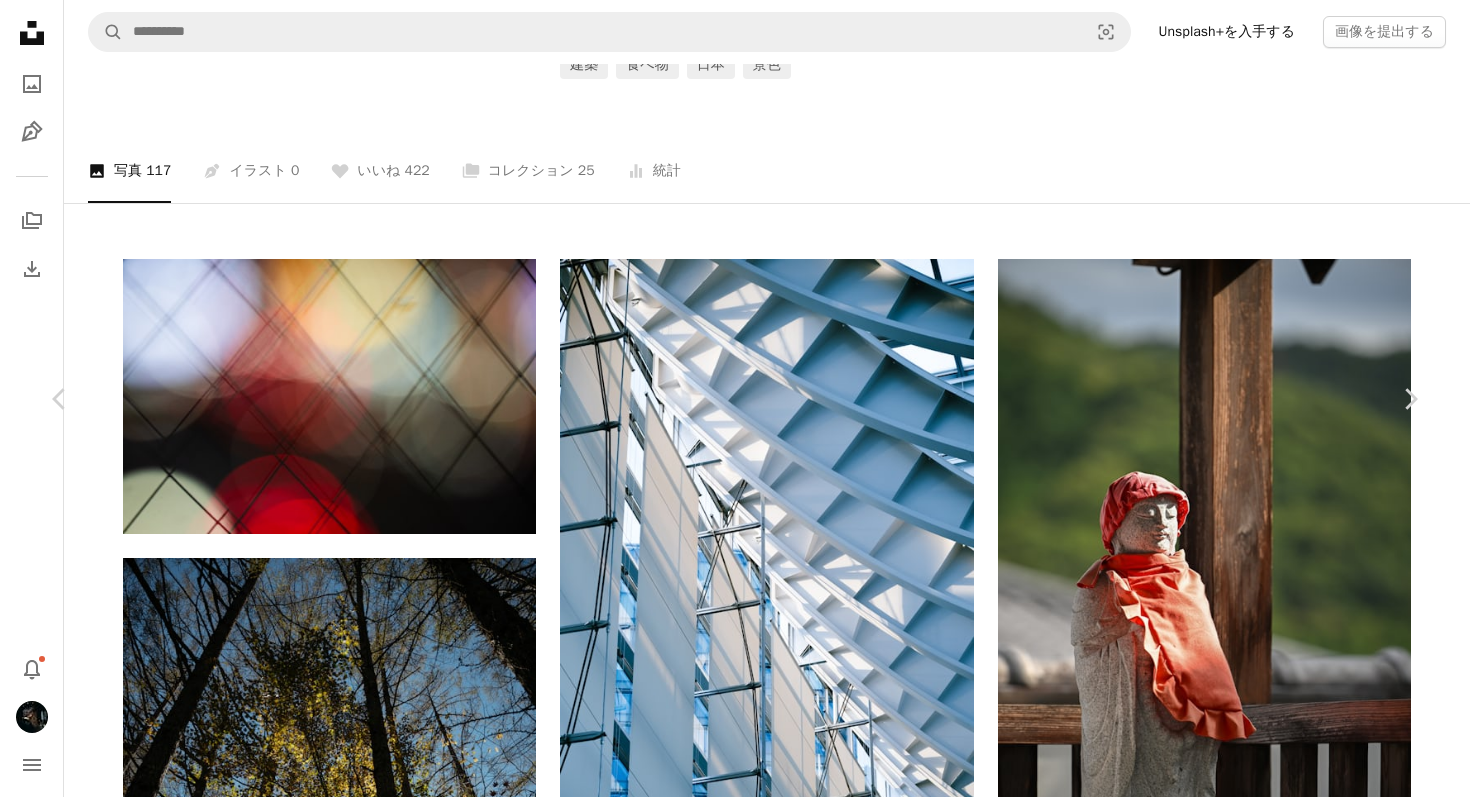 click on "An X shape Unsplash に提出する ヘルプが必要ですか？ A plus sign 最大97枚まで画像を追加できます An X shape 削除する A map marker [BUILDING_NAME], [STREET_NUMBER] [STREET_NAME] [WARD] [CITY] [COUNTRY] stairs × steel structure × monotone × ginza × japan × 5/20 Copy content An X shape 削除する A map marker [CITY] [COUNTRY] street × building × ginza × japan × 4/20 Copy content An X shape 削除する A map marker [CITY] [COUNTRY] street × monument × people × ginza × nihonbashi × tokyo × japan × 7/20 Copy content Unsplashライセンスを読む キャンセル 3を提出" at bounding box center [735, 7231] 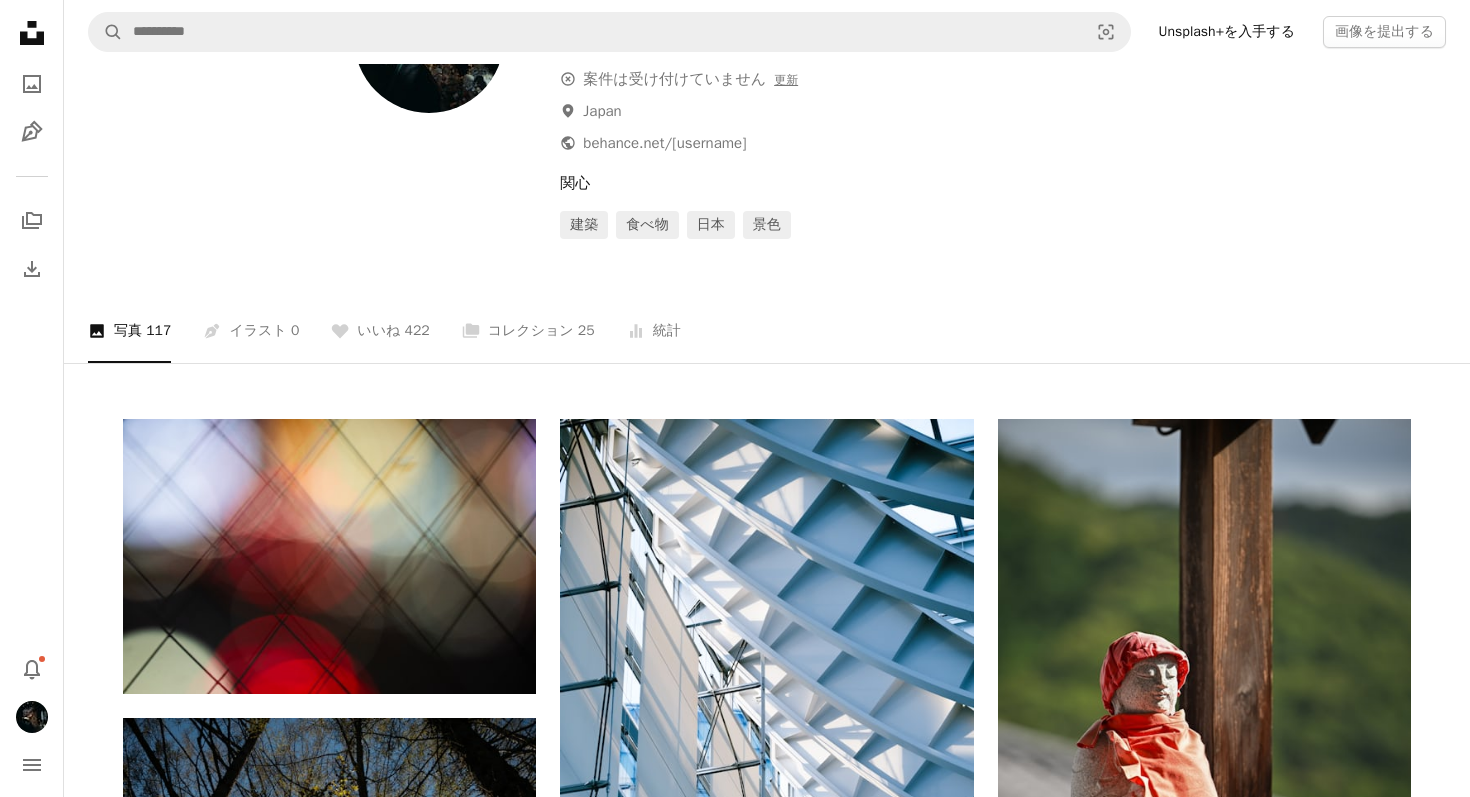 scroll, scrollTop: 0, scrollLeft: 0, axis: both 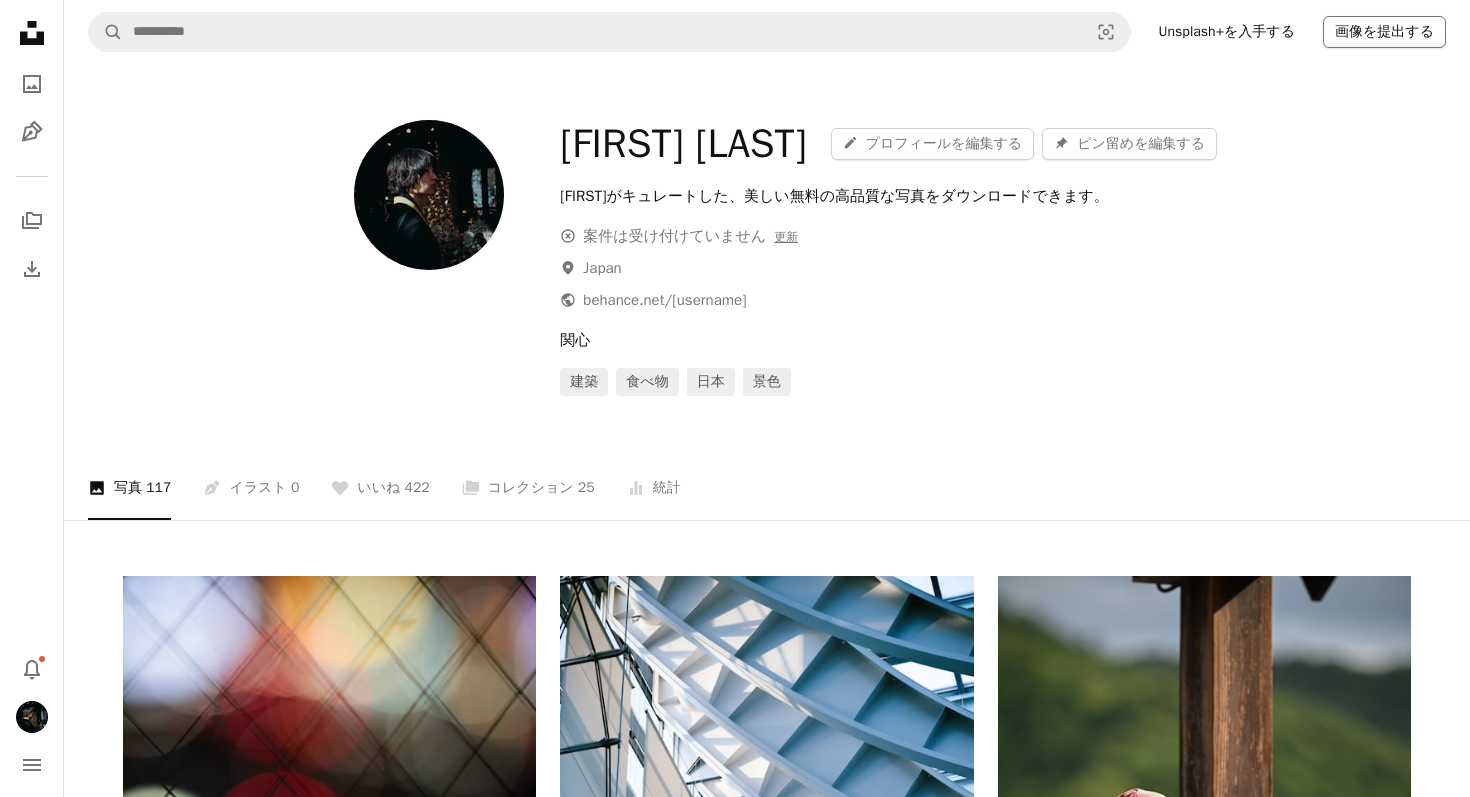 click on "画像を提出する" at bounding box center (1384, 32) 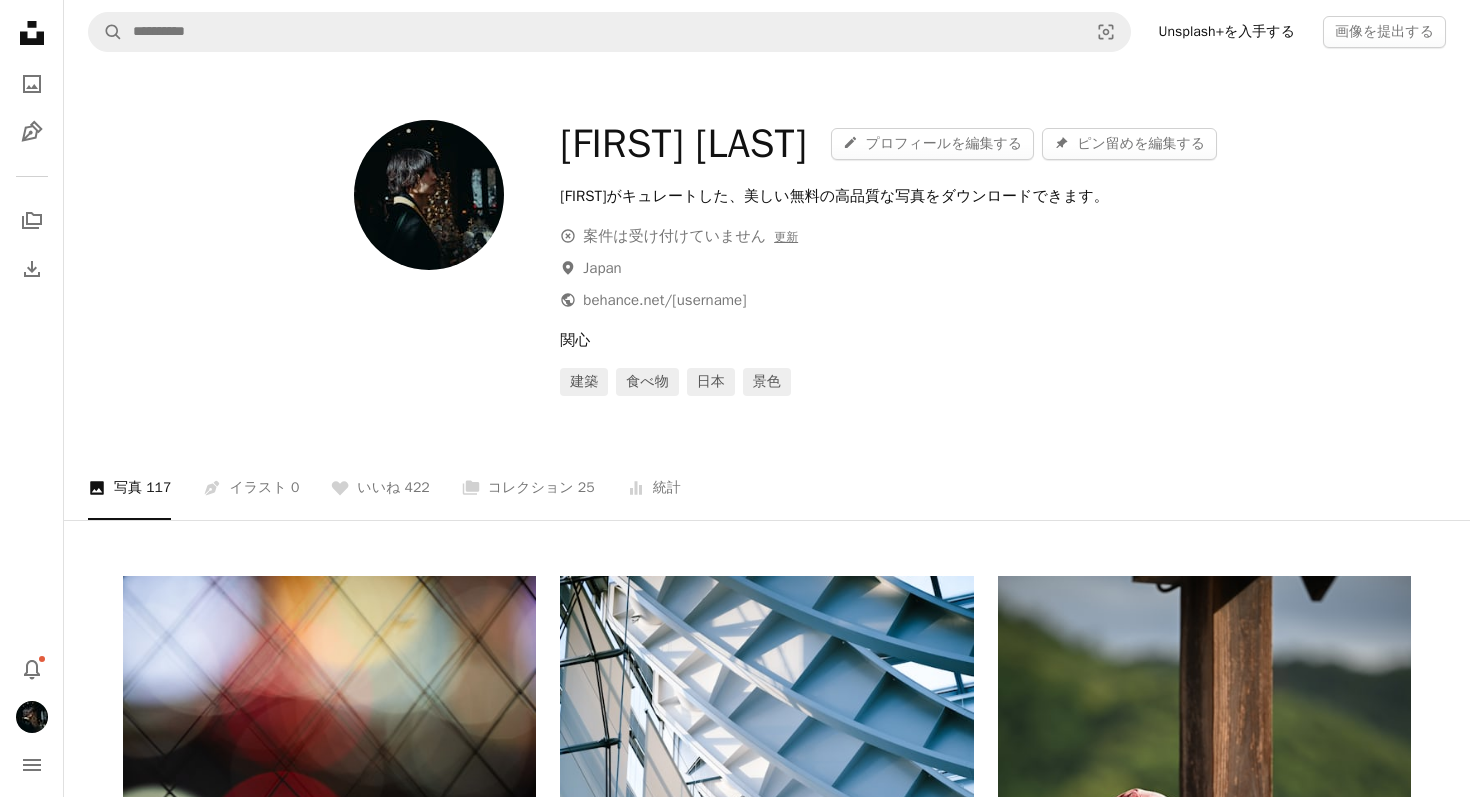 click on "場所を追加してください" at bounding box center [199, 7457] 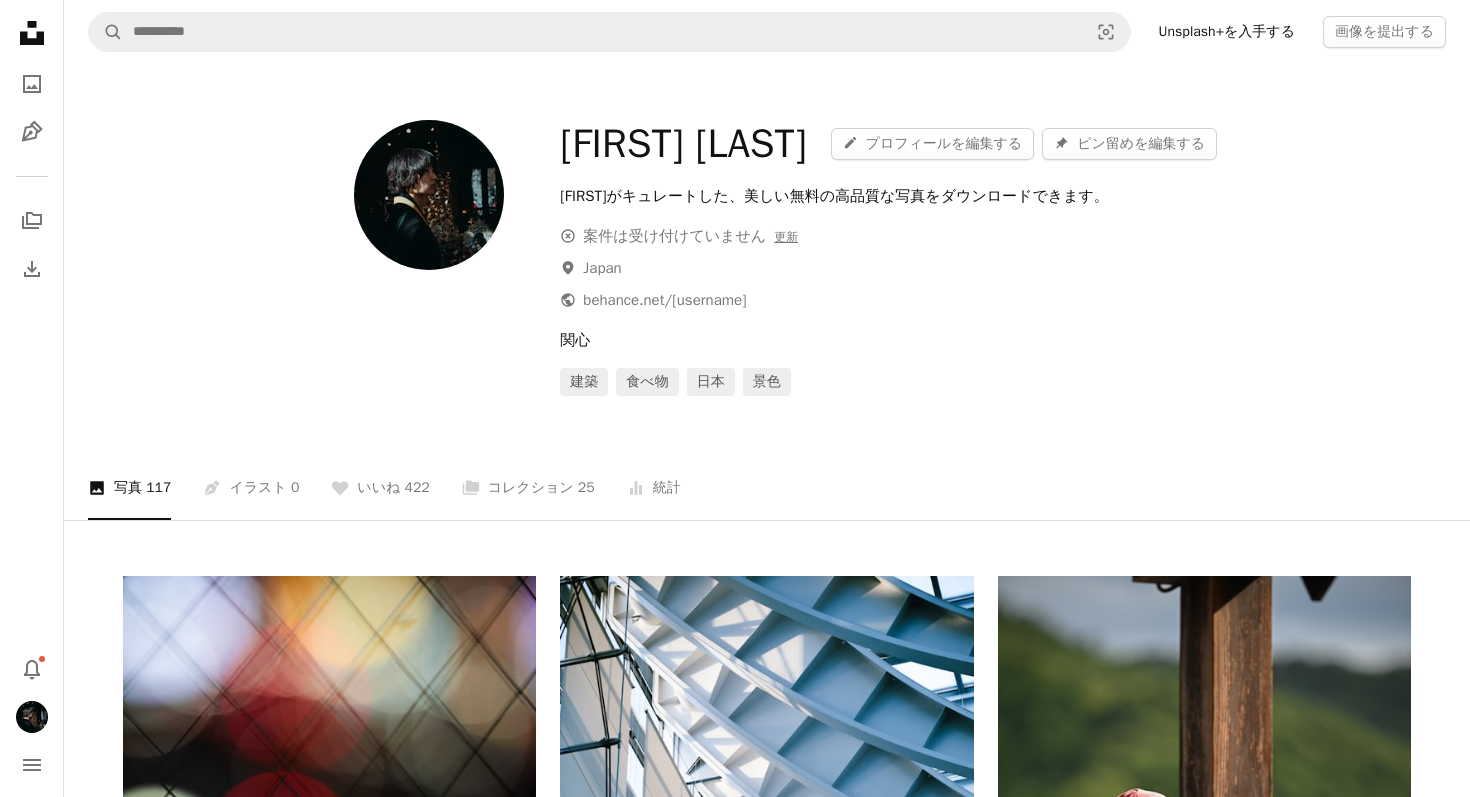 type on "*********" 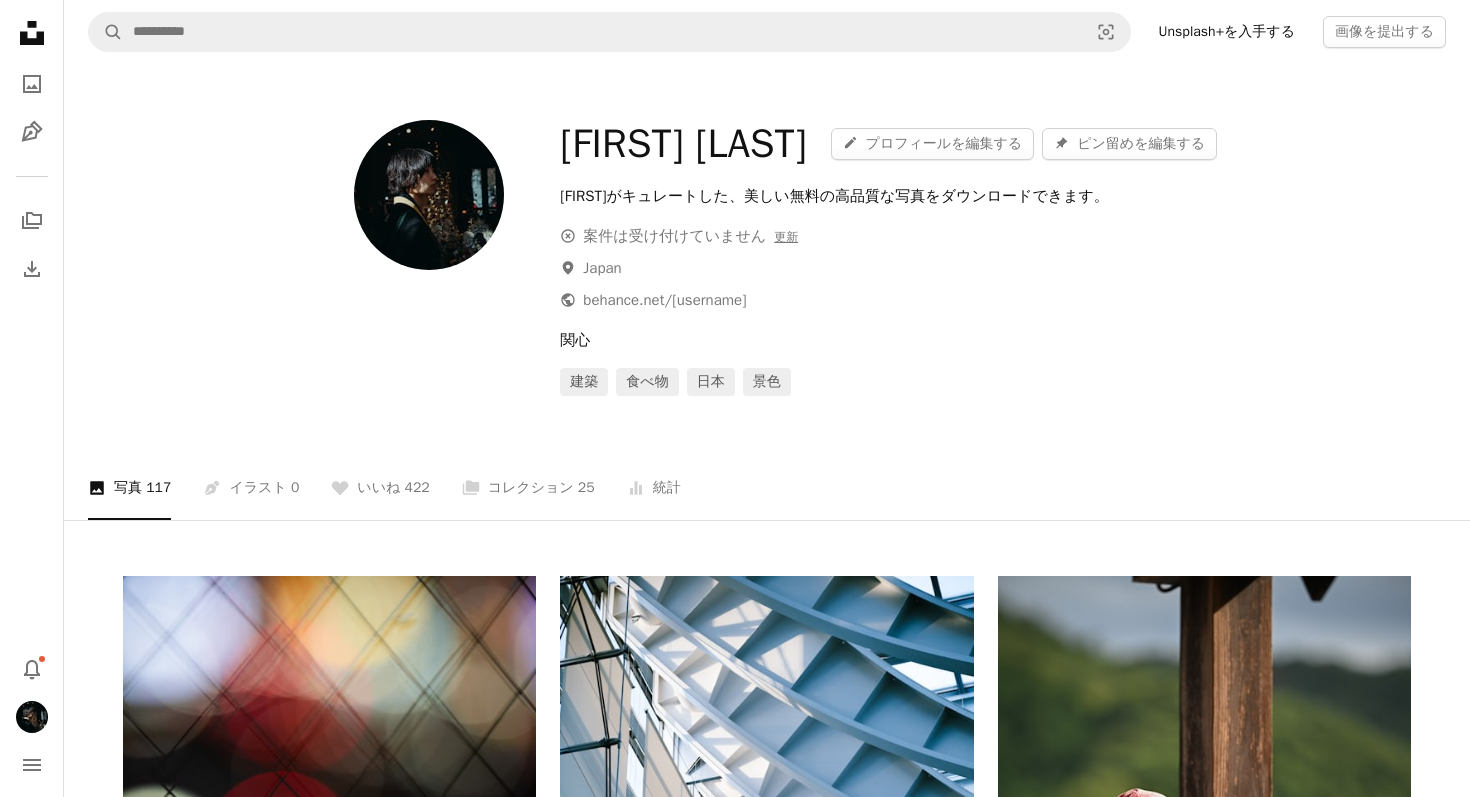 type on "*****" 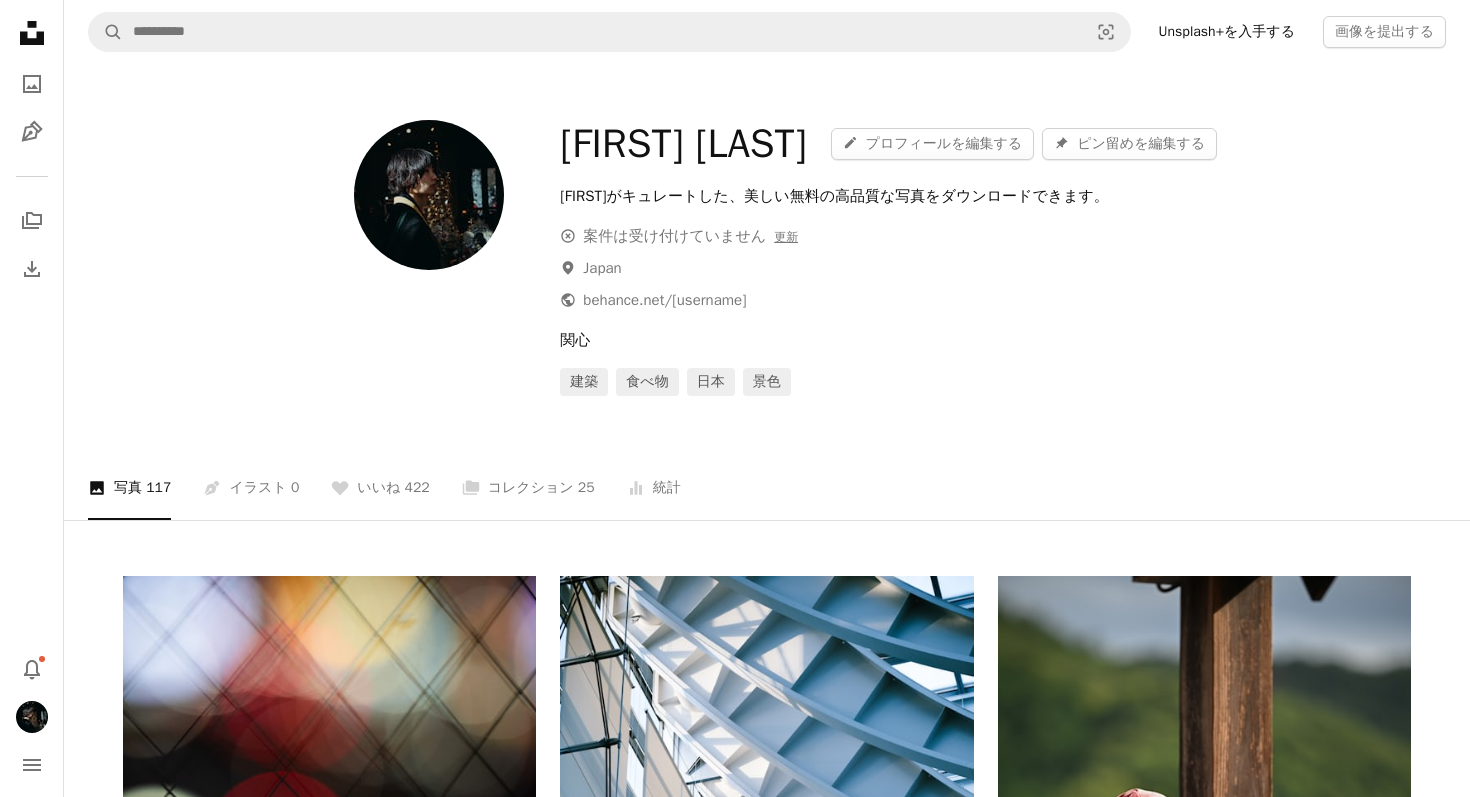 type on "*****" 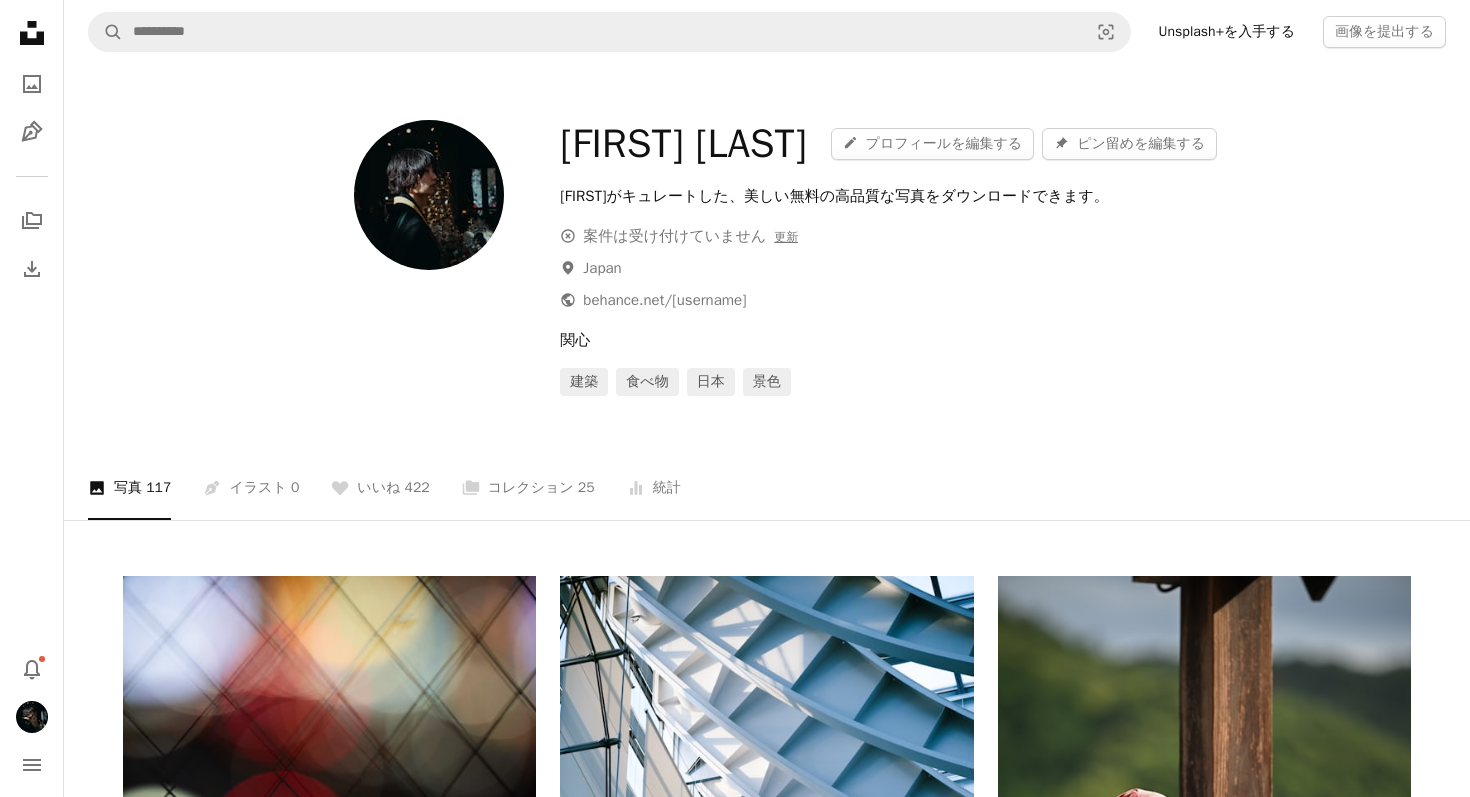 type on "*****" 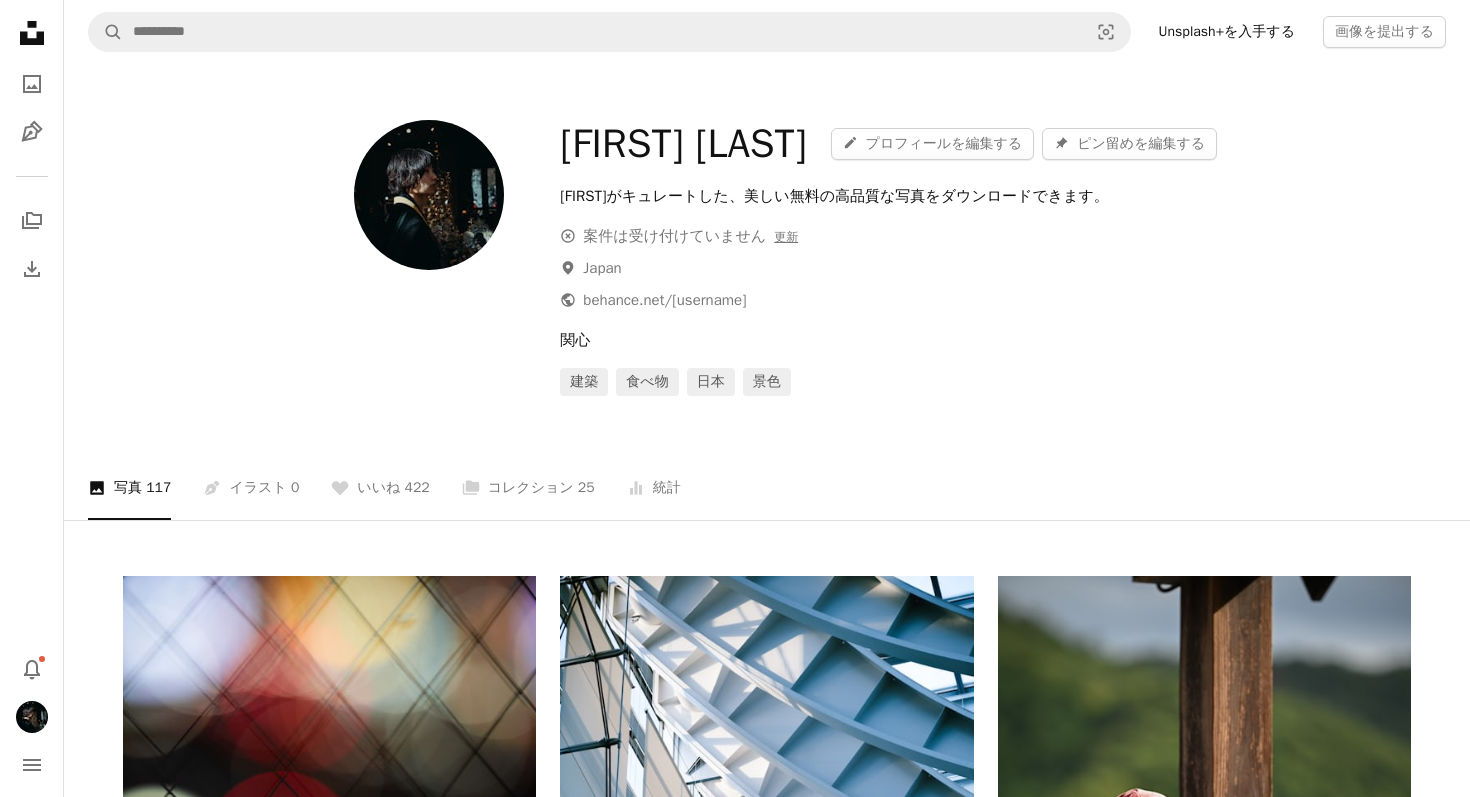 type on "******" 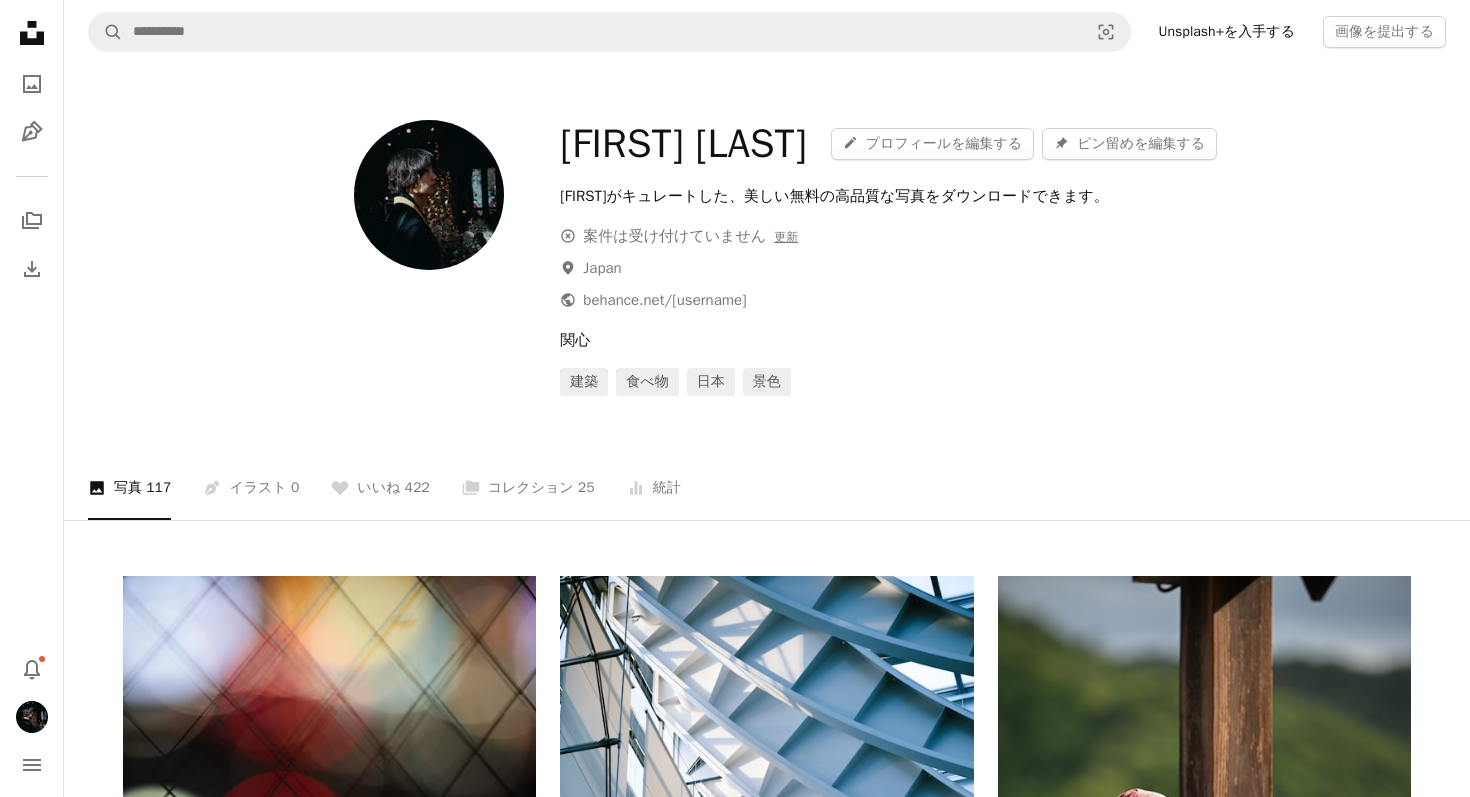 type on "*" 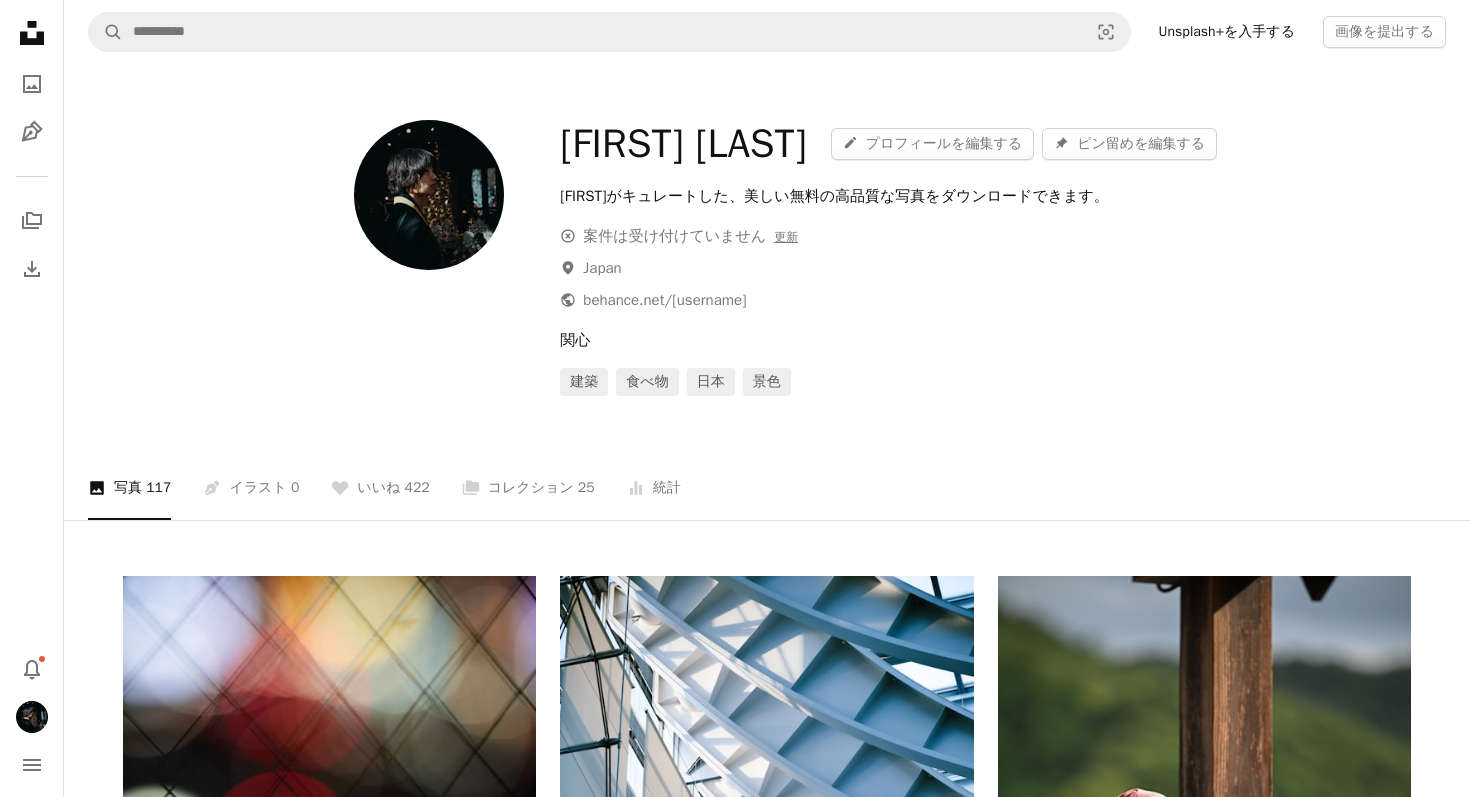 type on "*****" 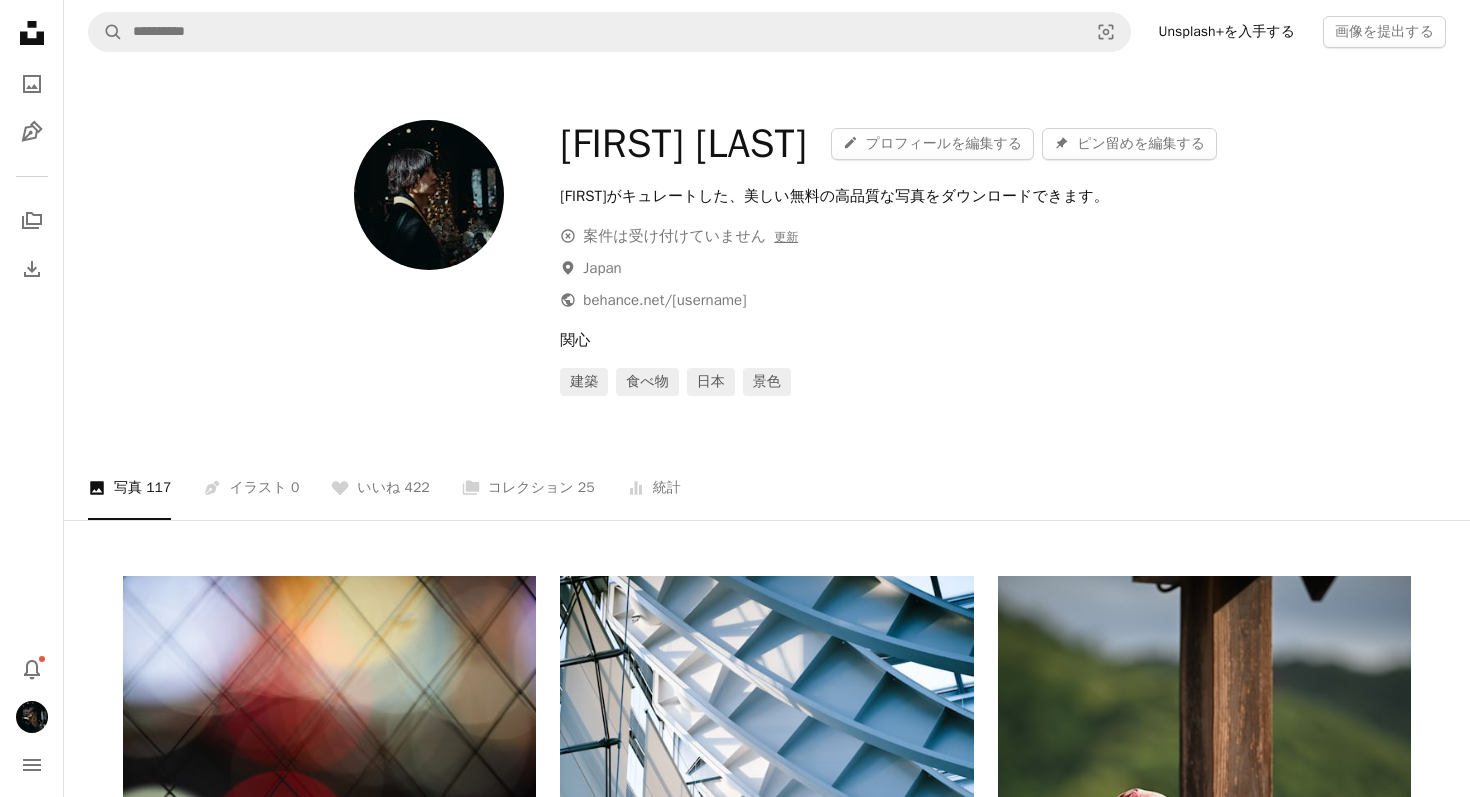 click on "3を提出" at bounding box center [1356, 7863] 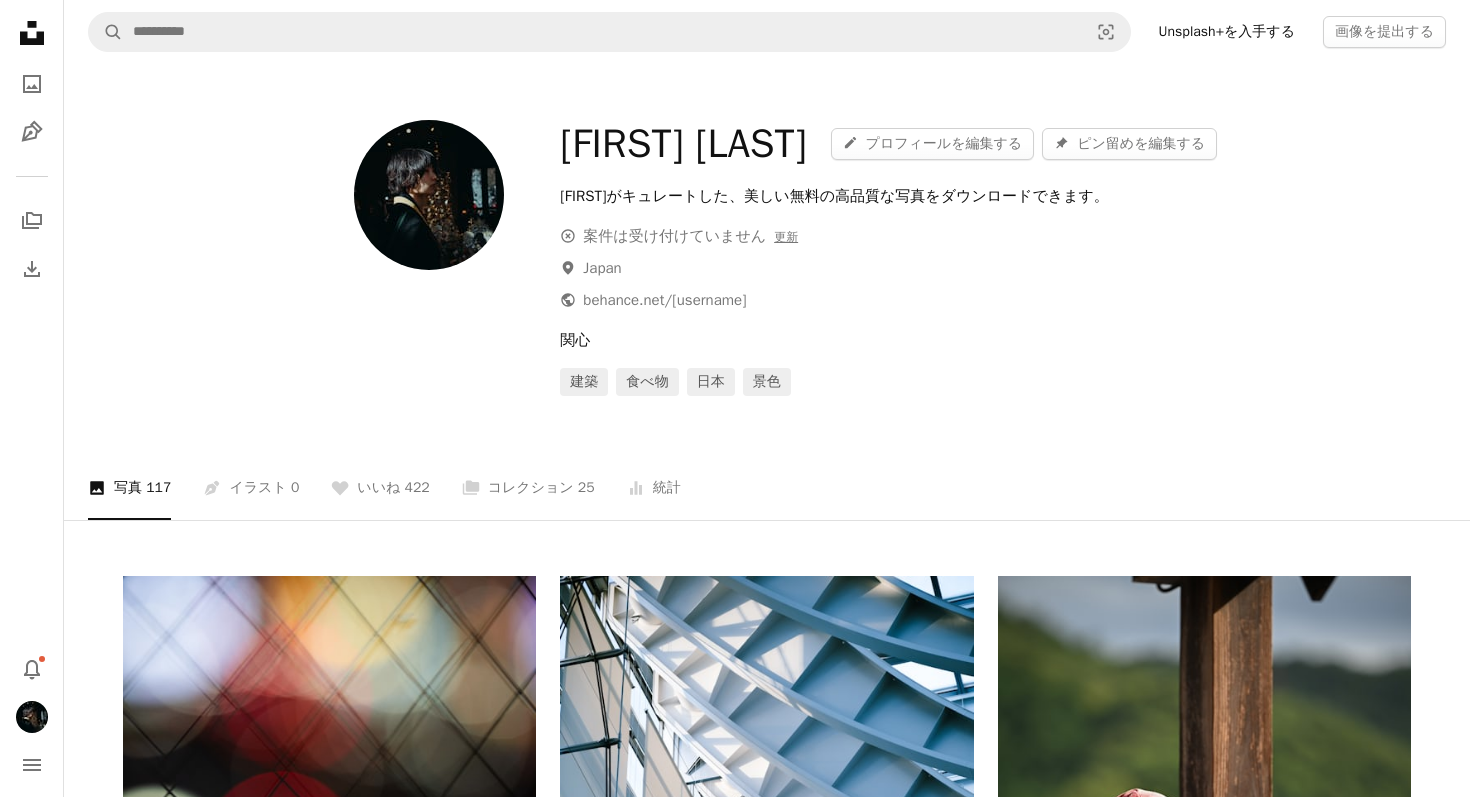 click on "An X shape A checkmark 何枚かの写真を提出しました。 現在、コミュニティが審査過程にある 3 点中 2 点の写真は、 もうすぐUnsplashライセンス の下でシェアされます。 残りの写真の提出を再度試してください。 残りの写真を提出する →" at bounding box center (735, 7548) 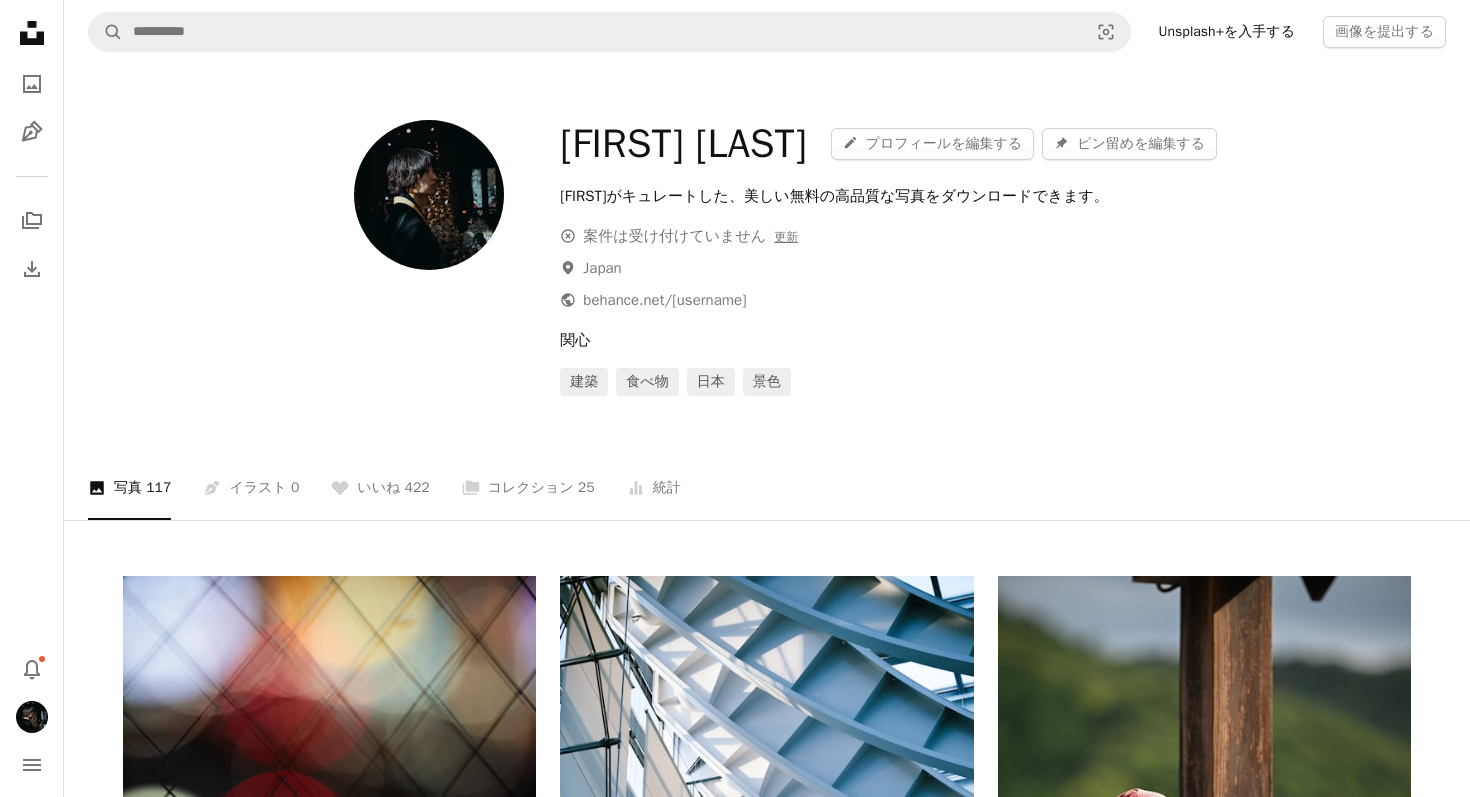 click on "Unsplash logo Unsplash ホーム" 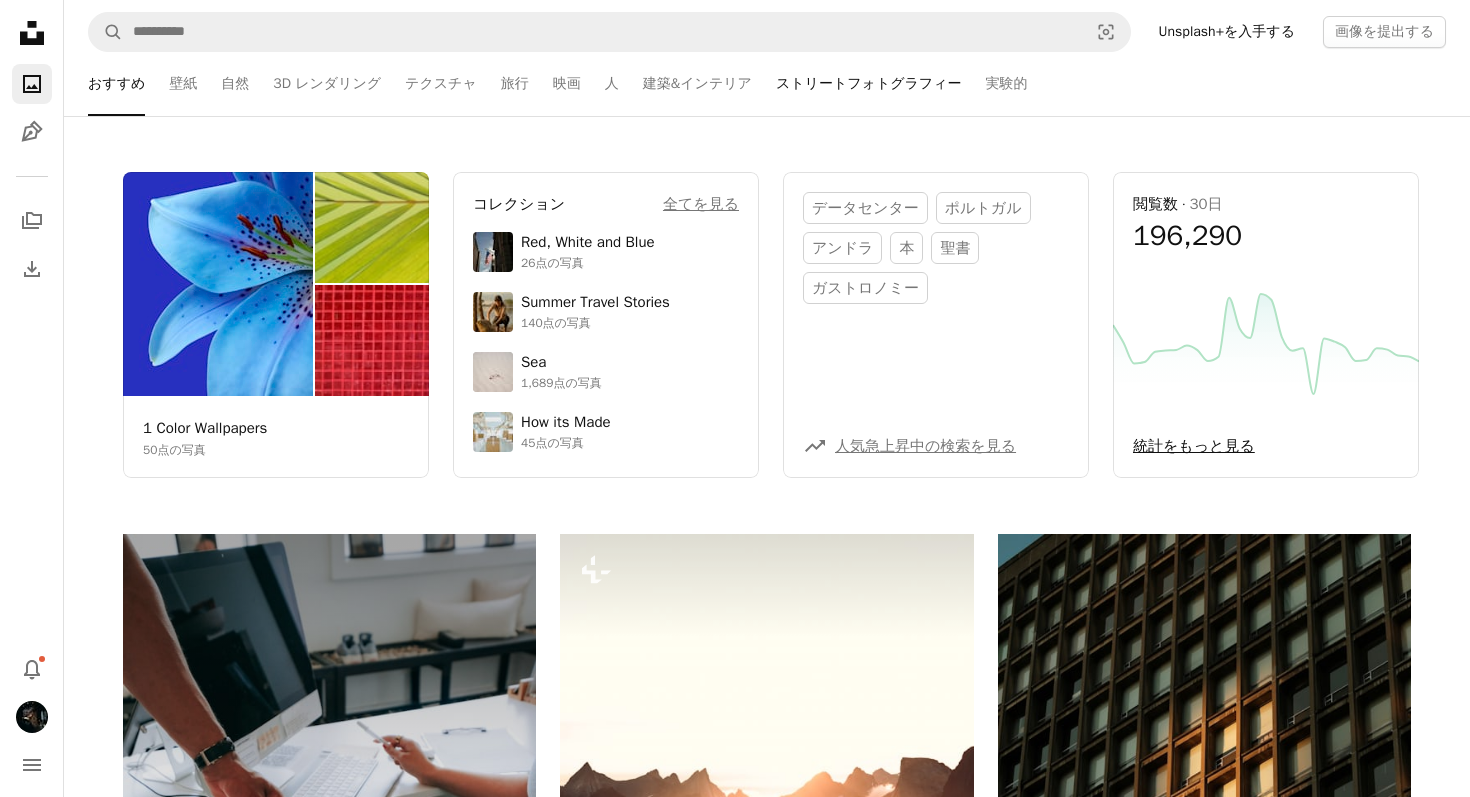 click on "ストリートフォトグラフィー" at bounding box center [869, 84] 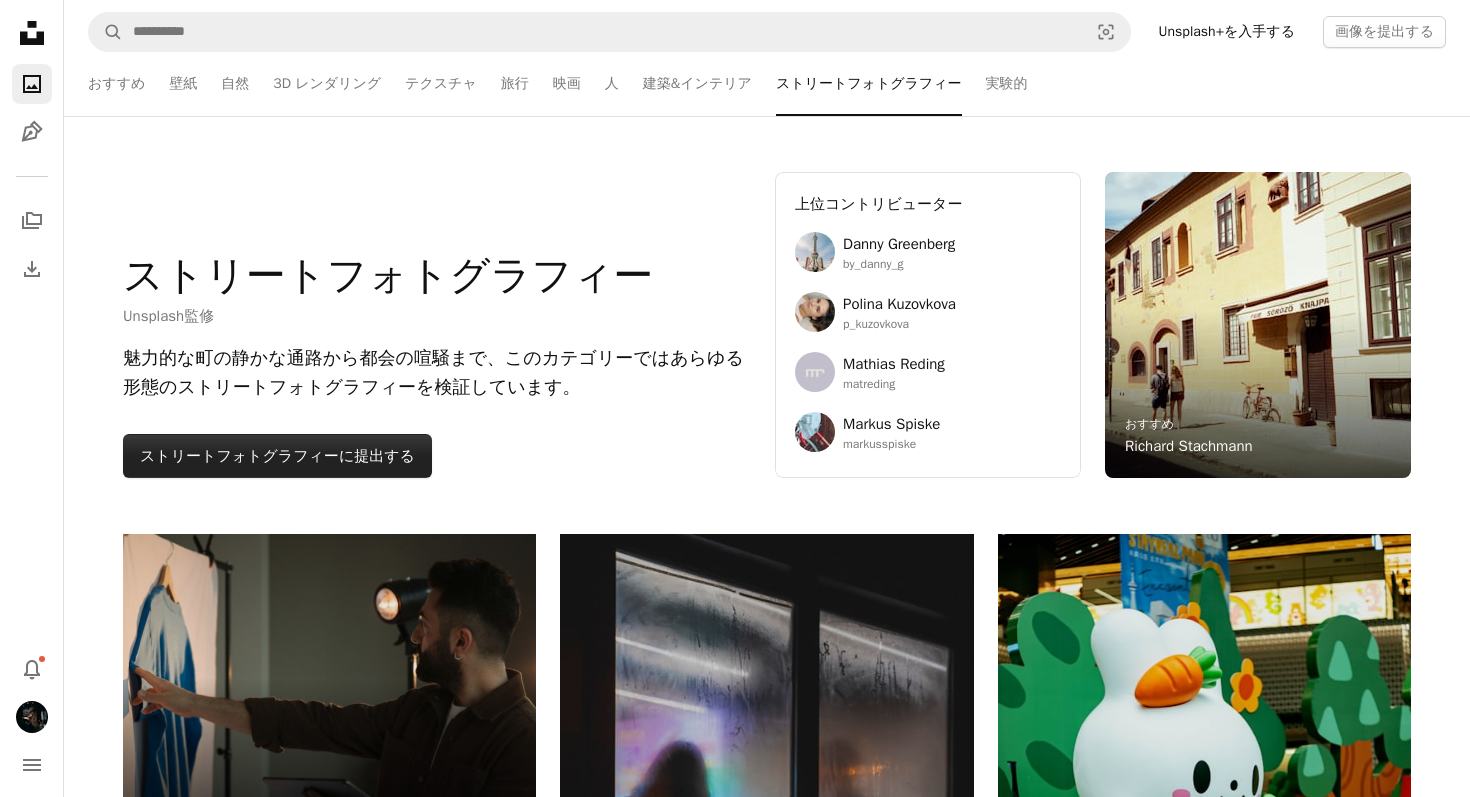click on "ストリートフォトグラフィー" at bounding box center (239, 456) 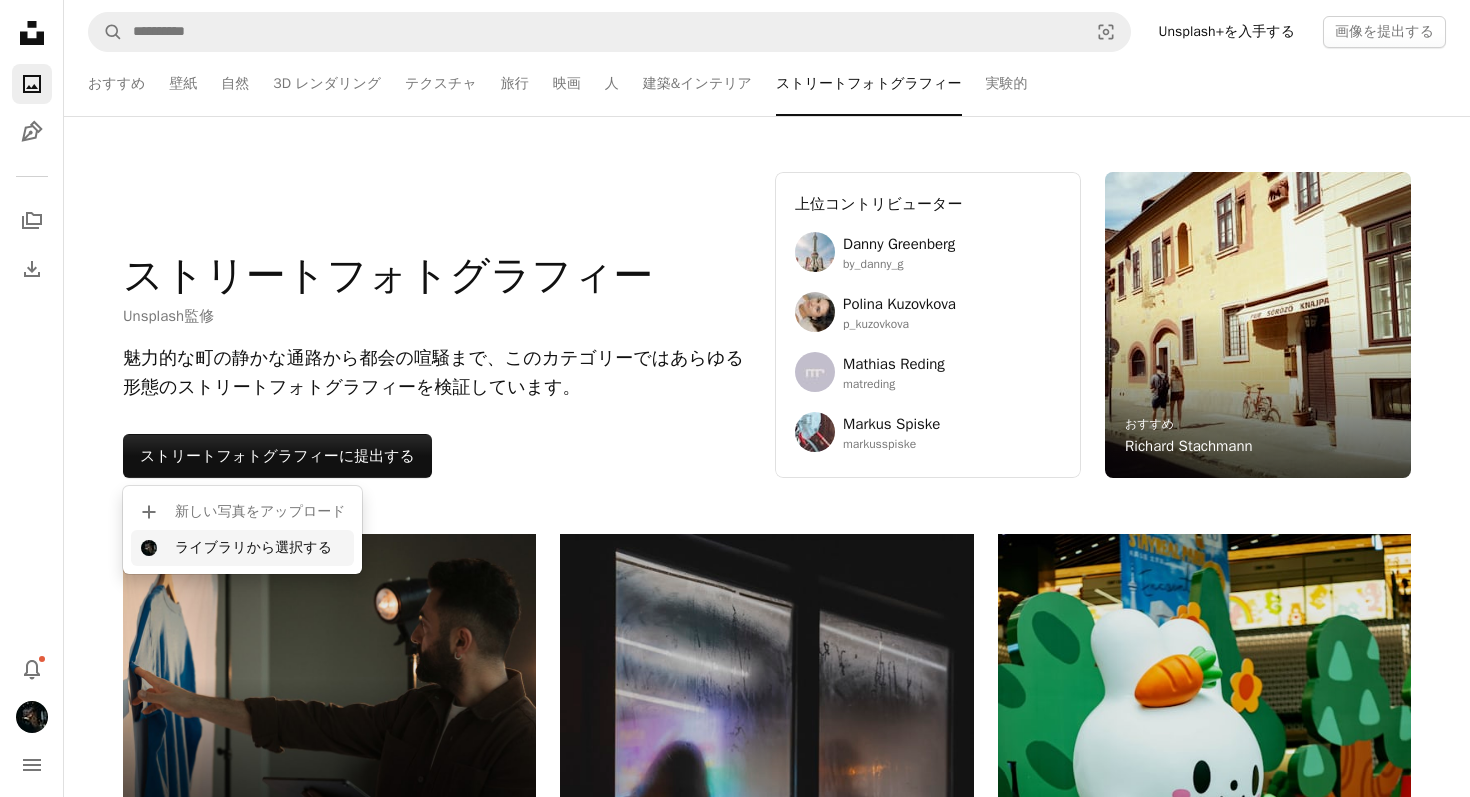click on "ライブラリから選択する" at bounding box center [242, 548] 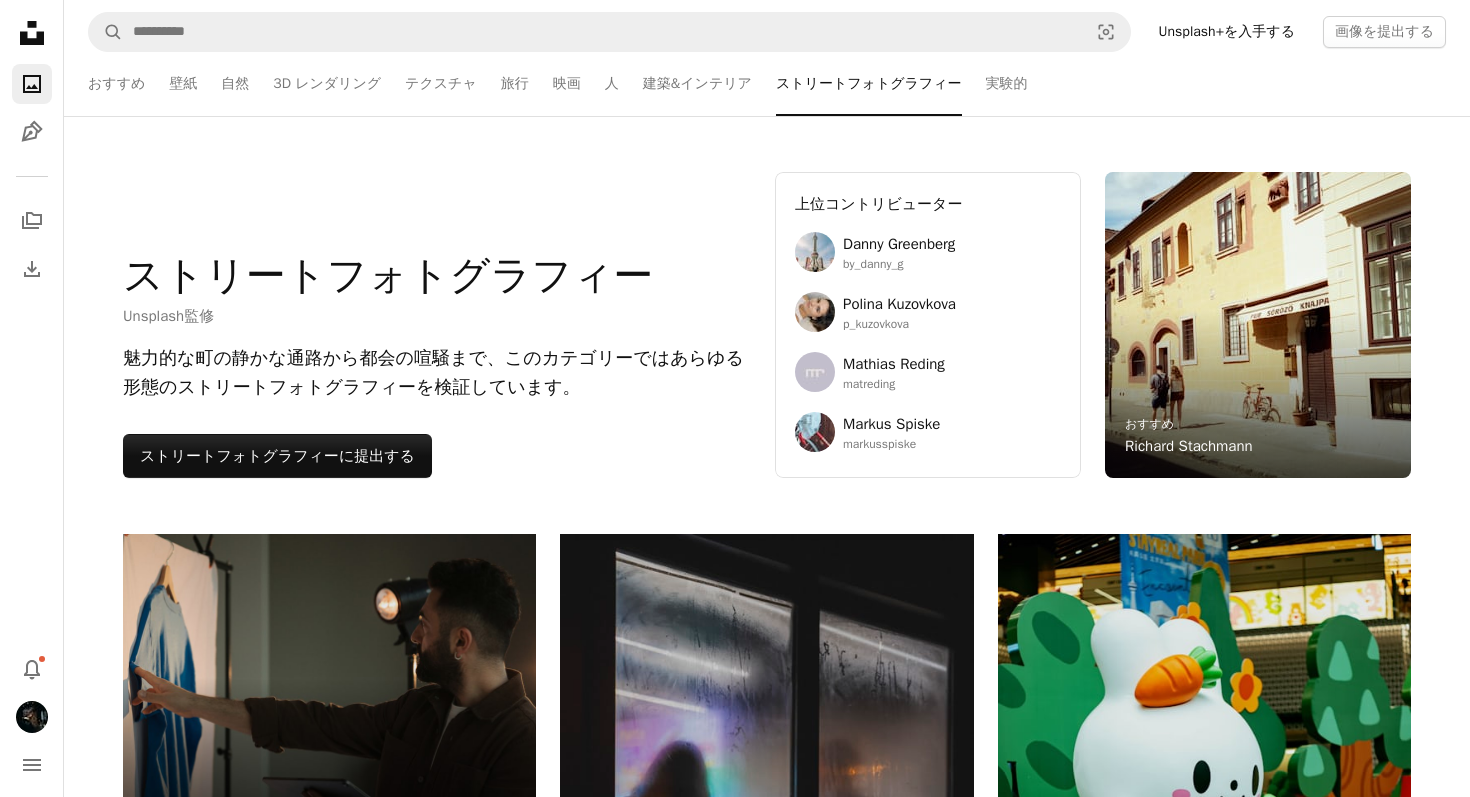 click at bounding box center (290, 4964) 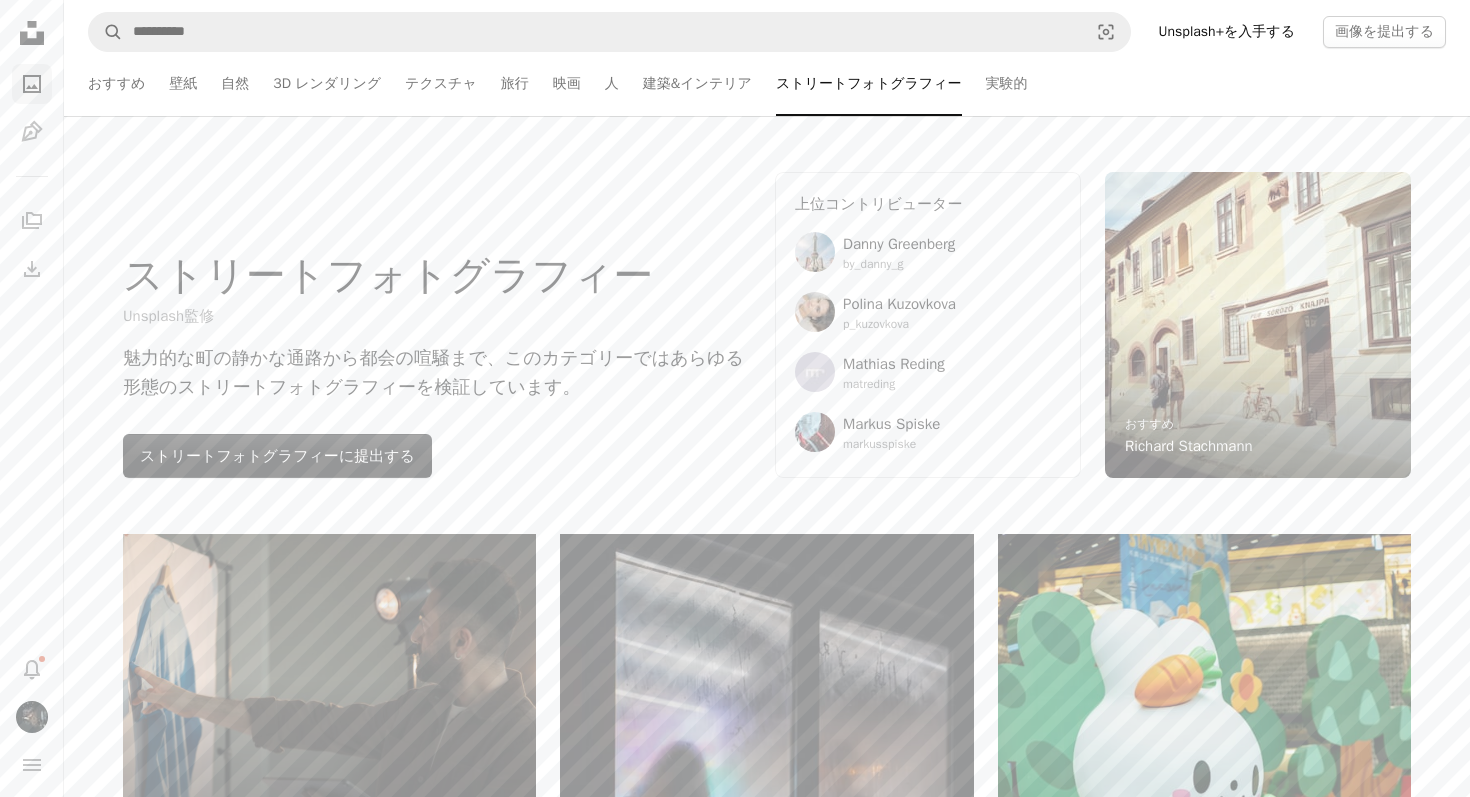click on "An X shape ご提出ありがとうございました  🎉 3 点の写真は現在審査過程中で、 ストリートフォトグラフィー のトピックでシェアできます。 皆さんの代わりにお礼を申し上げます  😍 ストリートフォトグラフィーを確認する" at bounding box center (735, 5095) 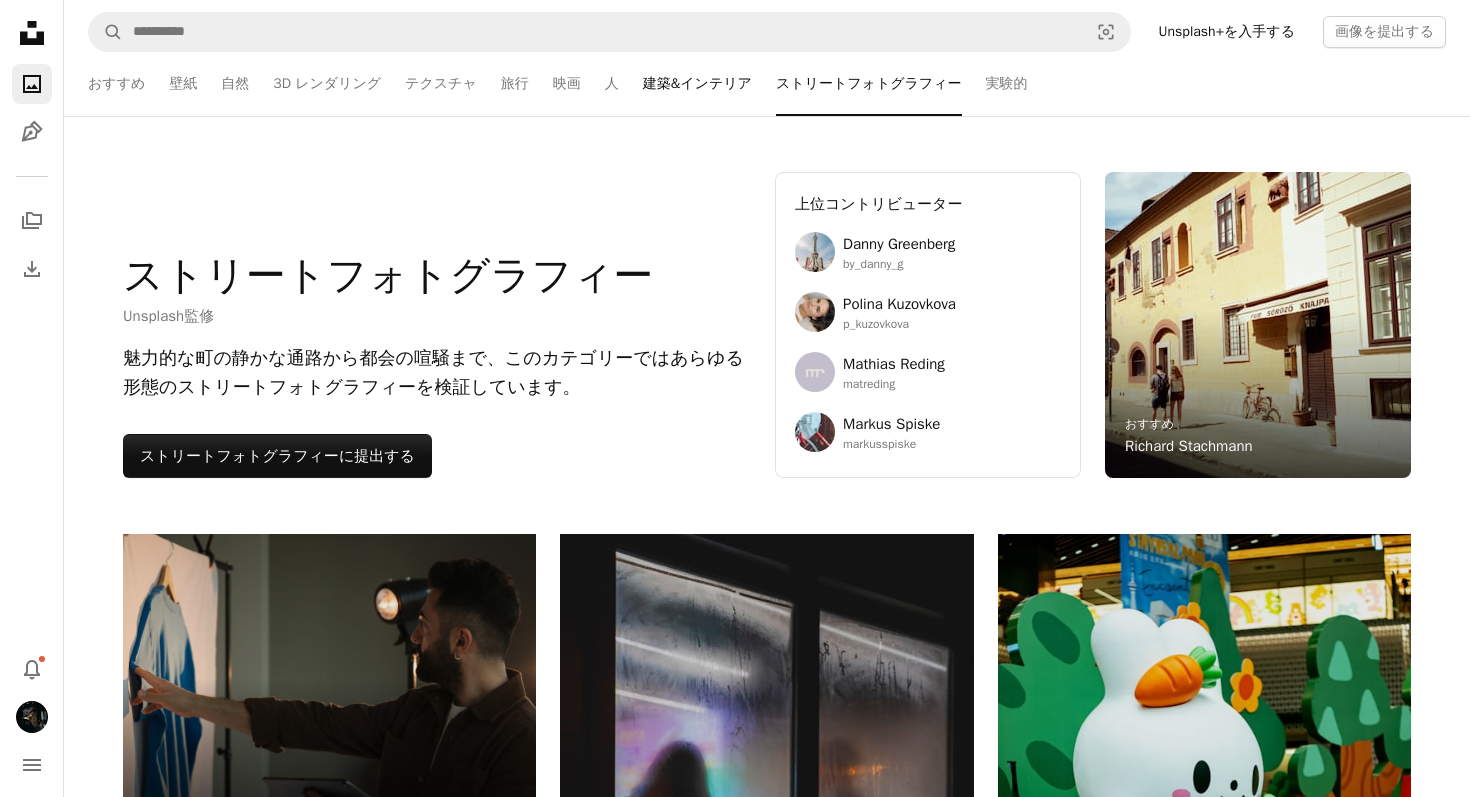 click on "建築&インテリア" at bounding box center (697, 84) 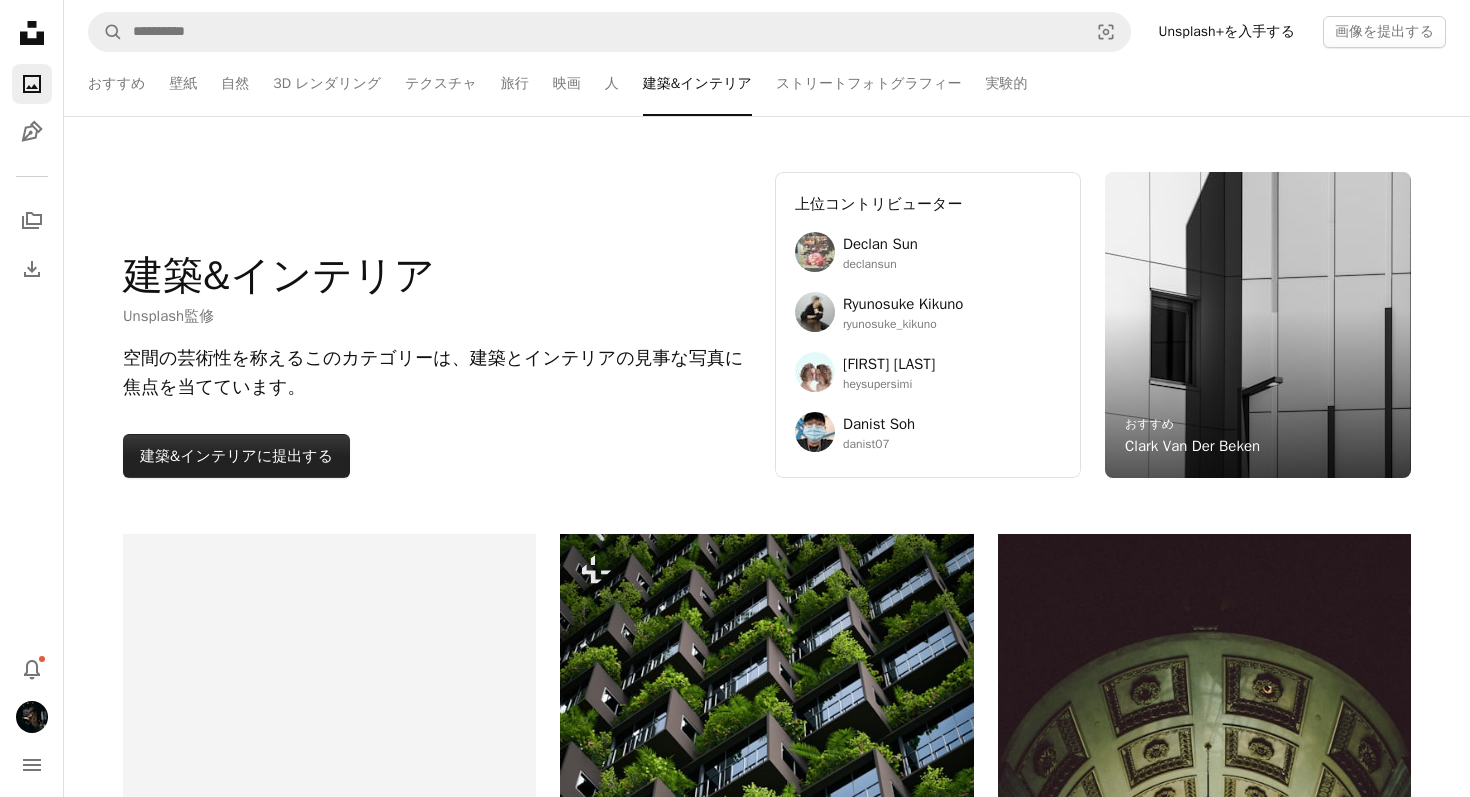 click on "建築&インテリア に提出する" at bounding box center (236, 456) 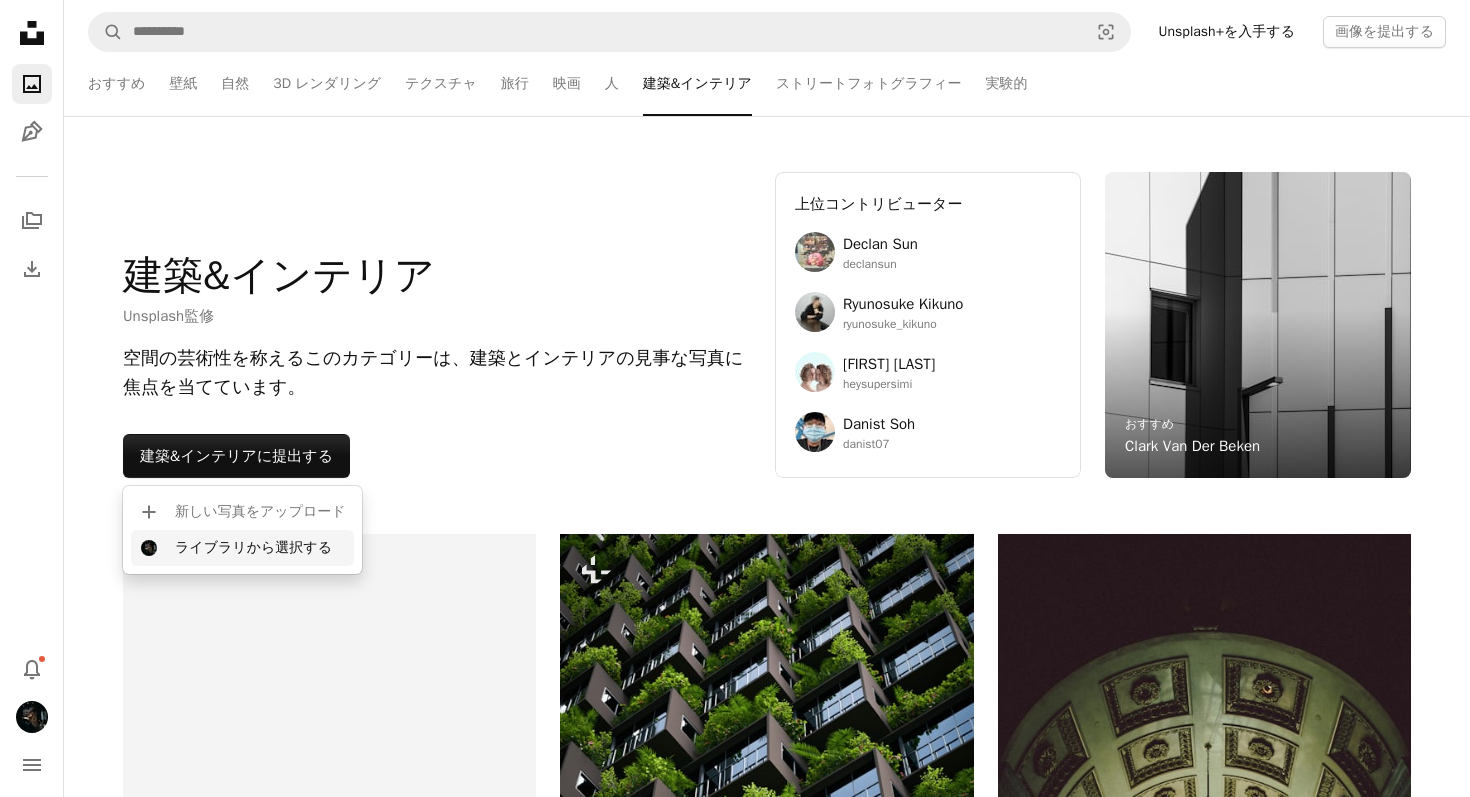 click on "ライブラリから選択する" at bounding box center (242, 548) 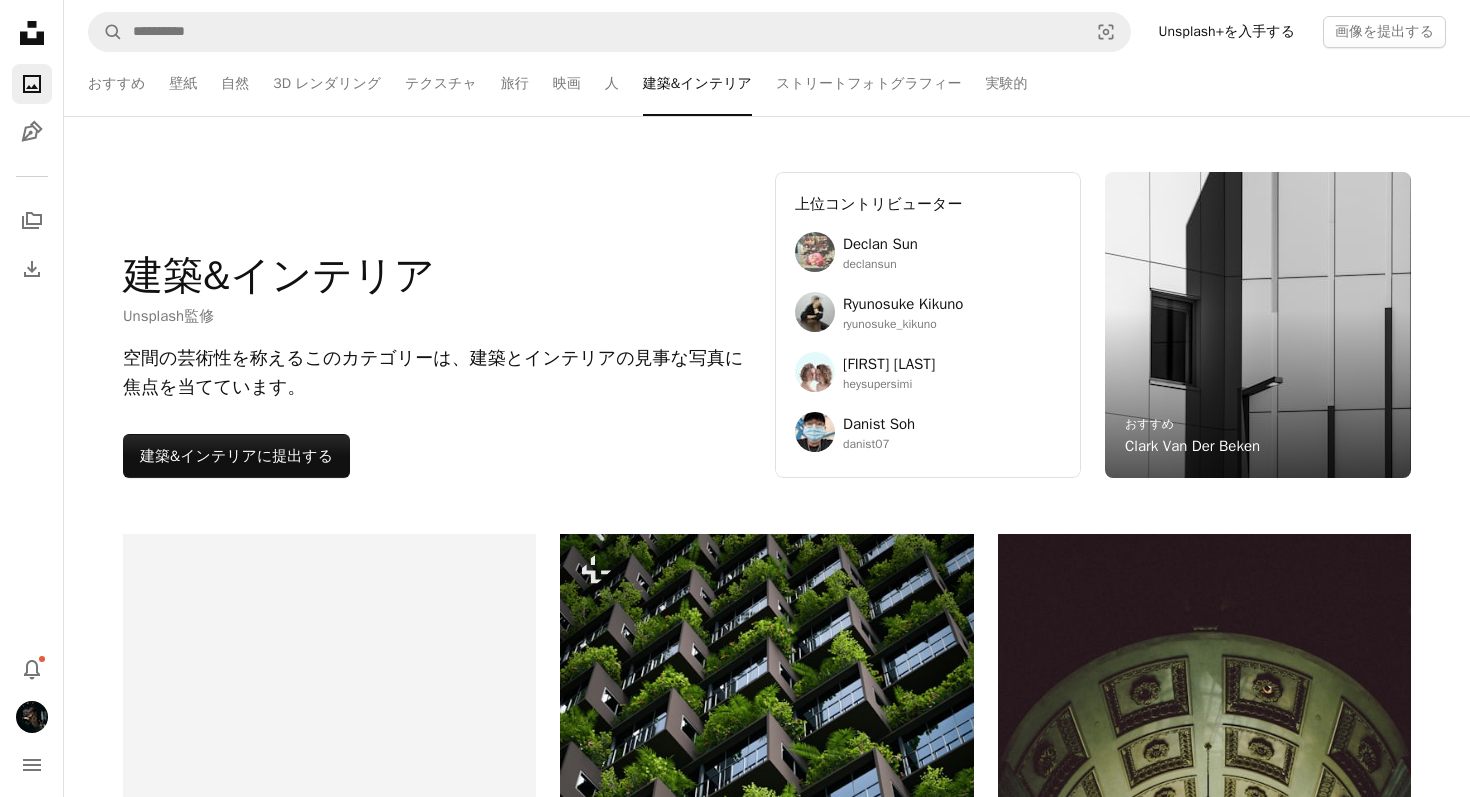 click at bounding box center [290, 4880] 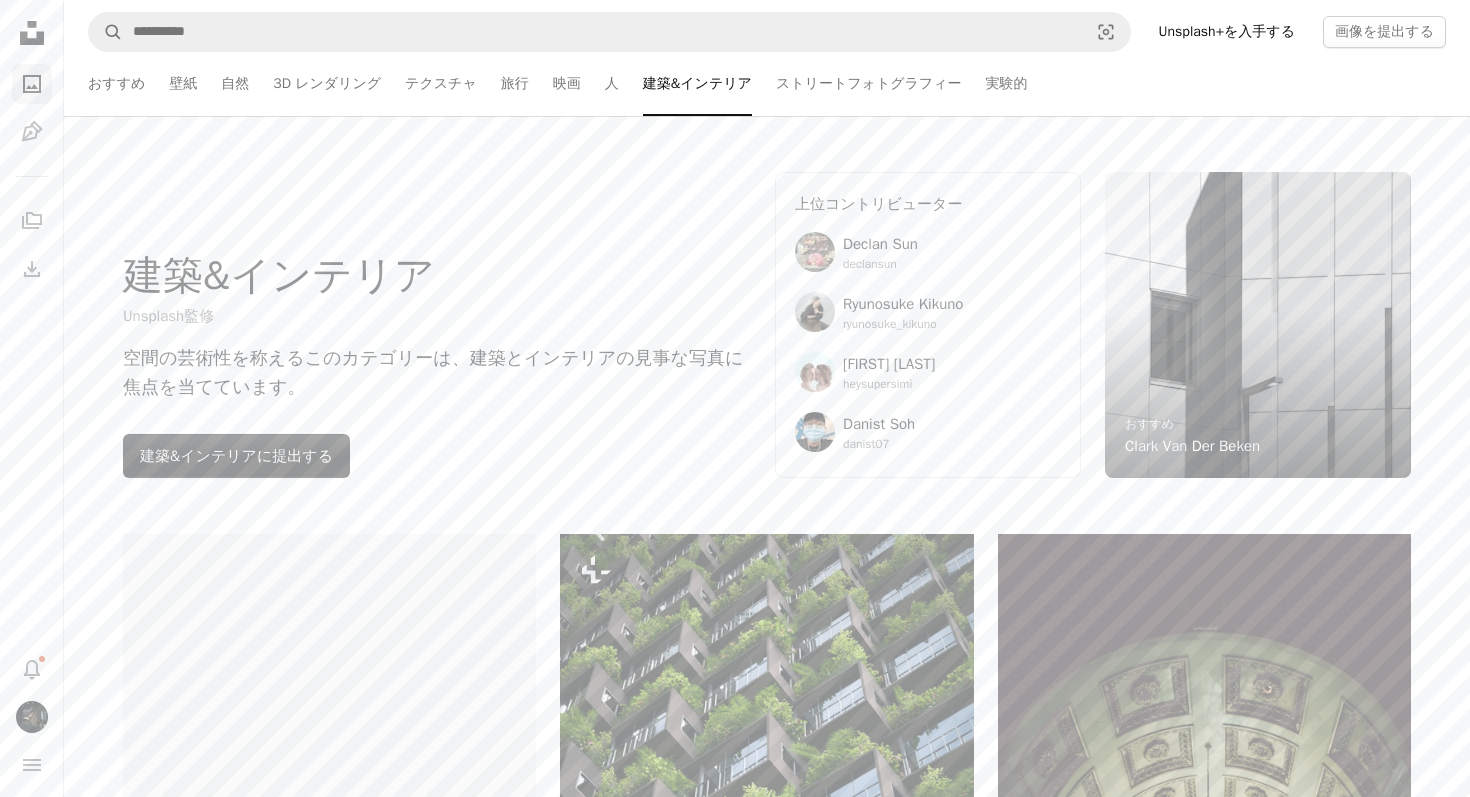 click on "An X shape ご提出ありがとうございました  🎉 2 点の写真は現在審査過程中で、 建築&インテリア のトピックでシェアできます。 皆さんの代わりにお礼を申し上げます  😍 建築&インテリアを確認する" at bounding box center [735, 5011] 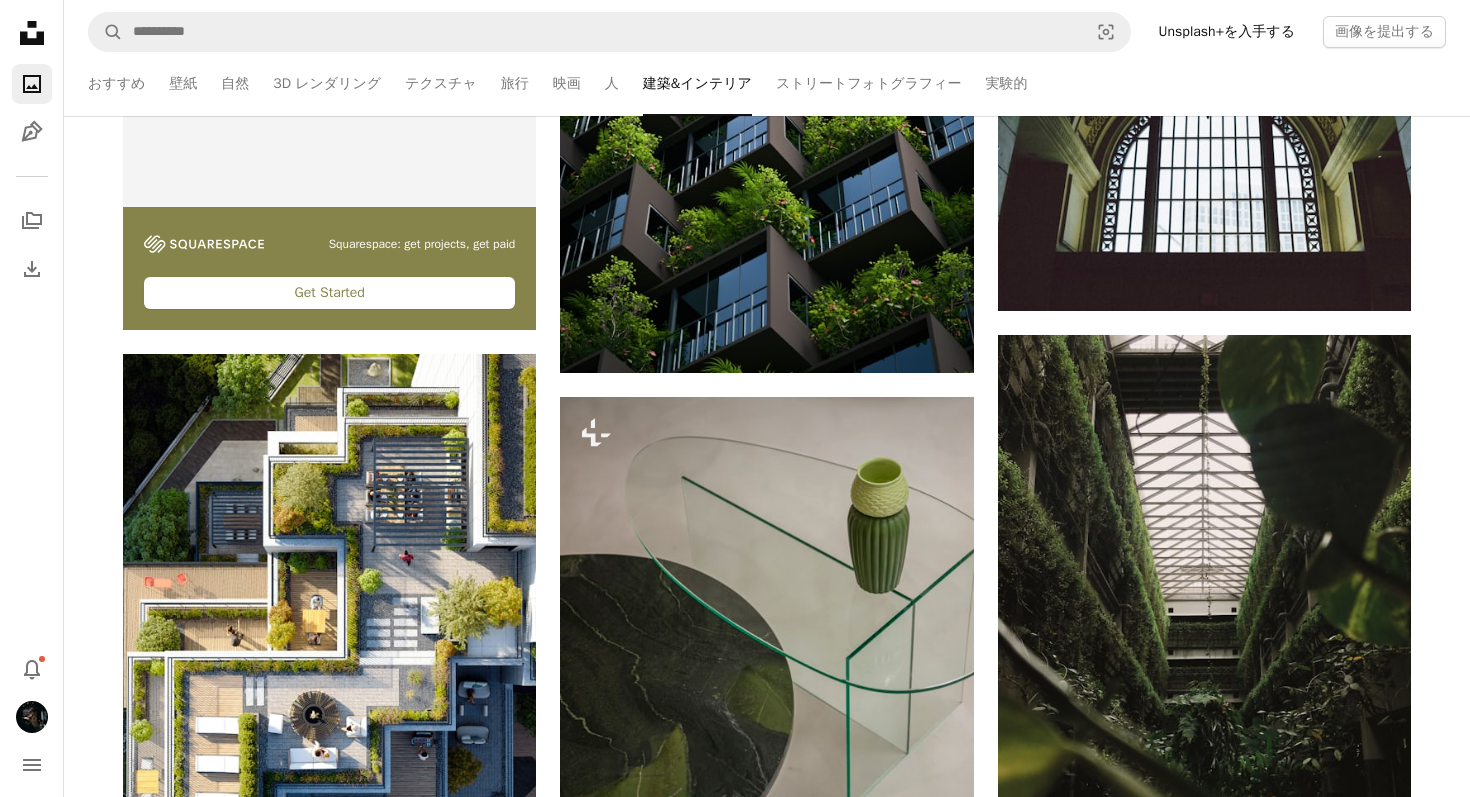 scroll, scrollTop: 686, scrollLeft: 0, axis: vertical 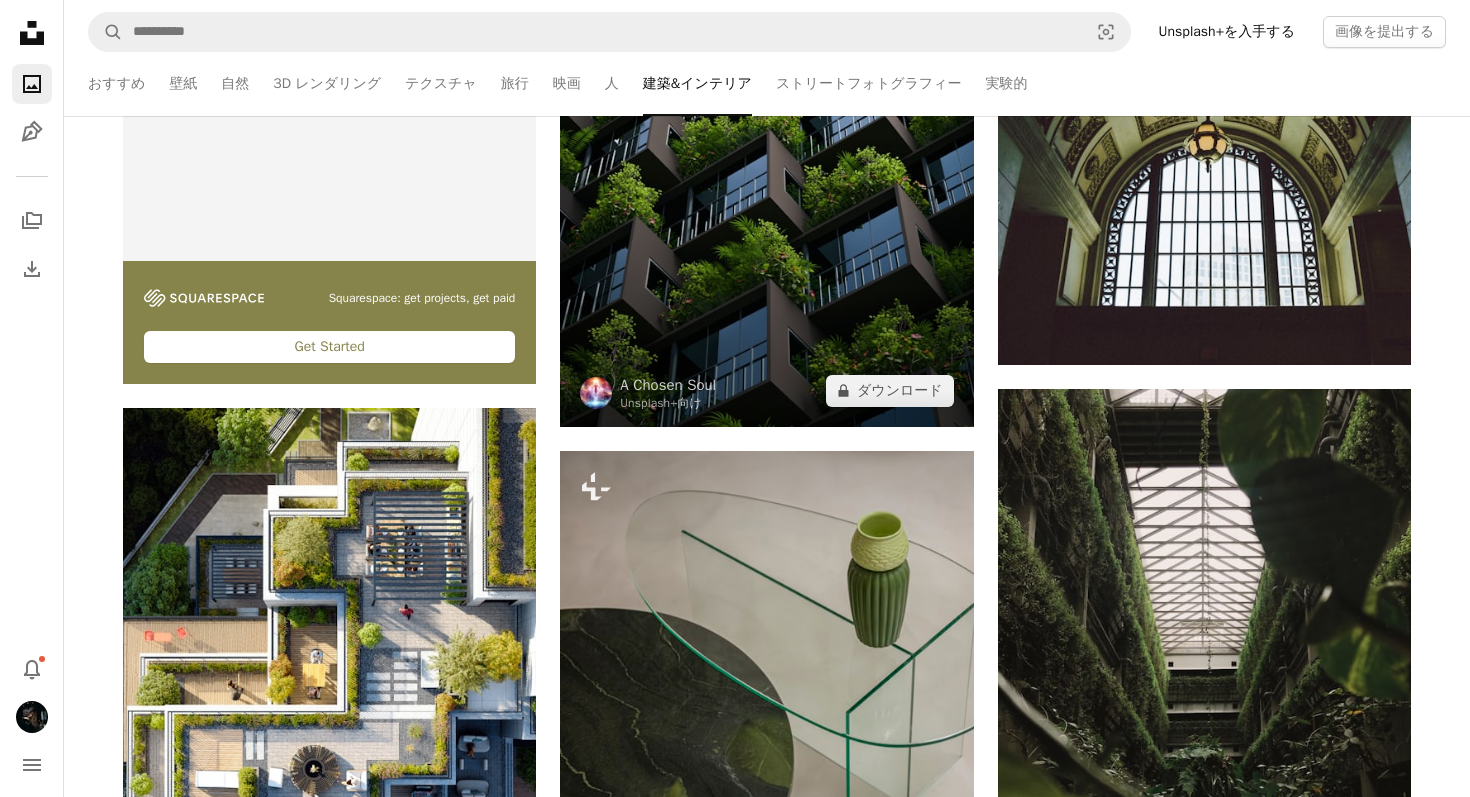 click at bounding box center [766, 137] 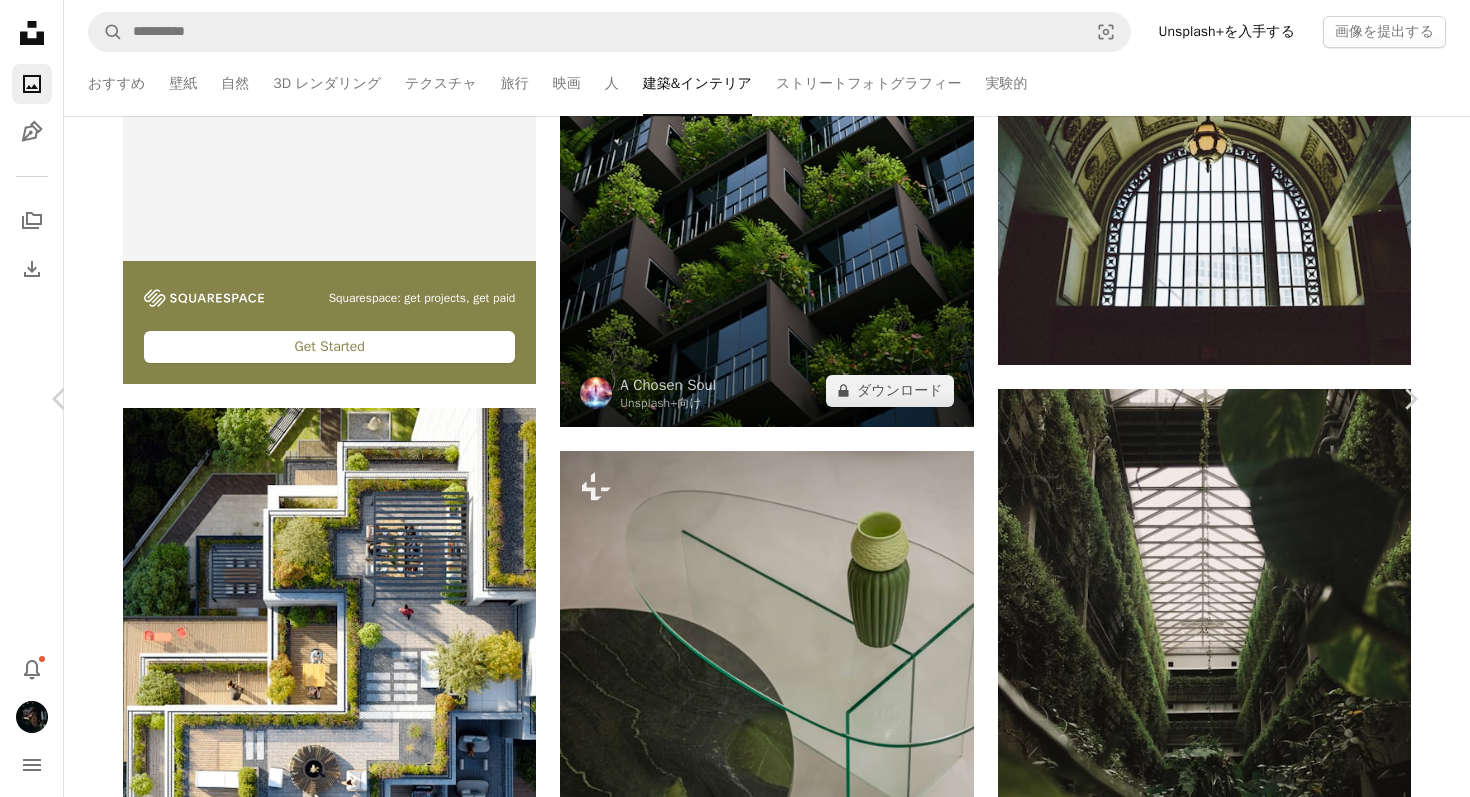 scroll, scrollTop: 0, scrollLeft: 0, axis: both 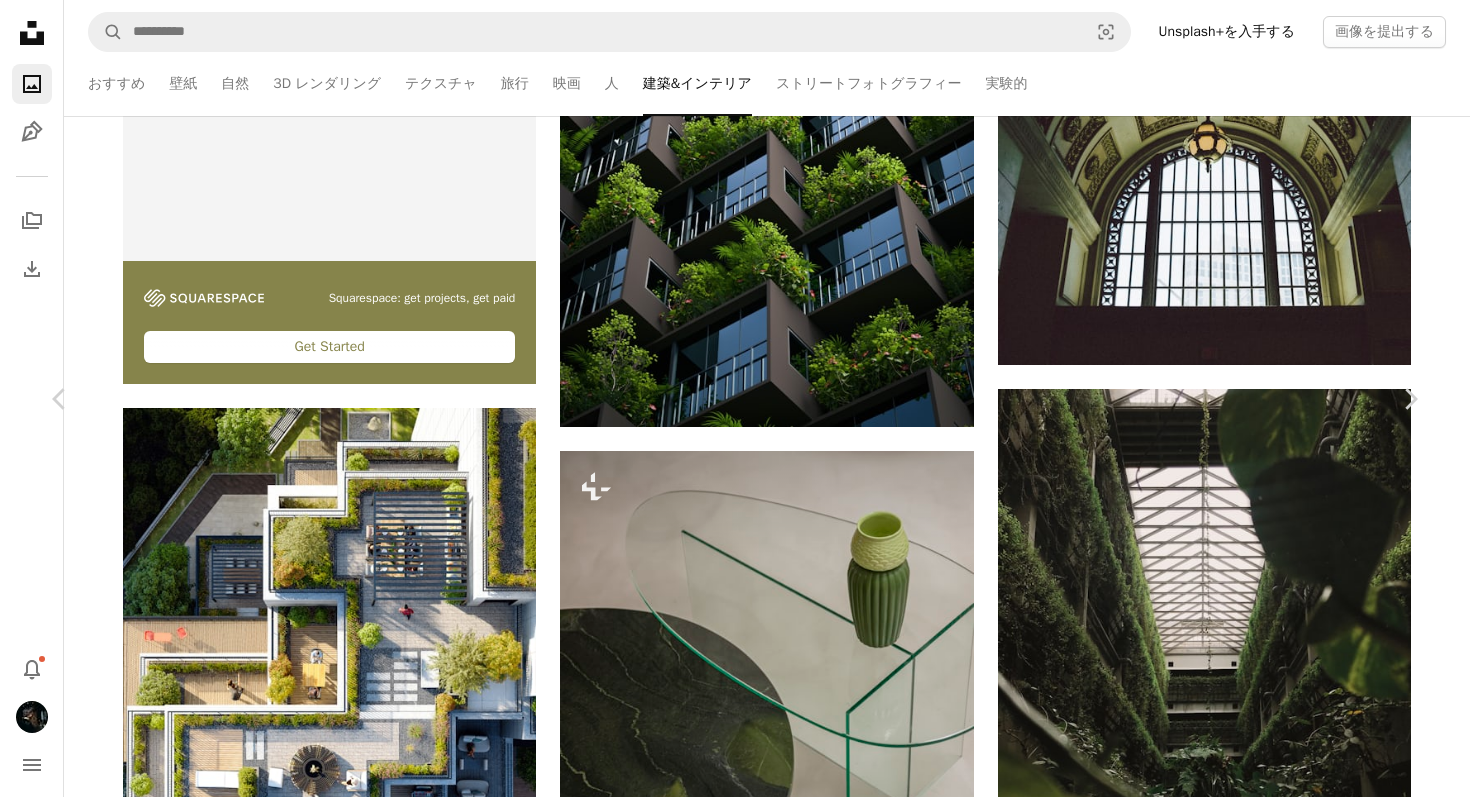 click on "An X shape Chevron left Chevron right [NAME] Unsplash+ 向け A heart A plus sign 画像を編集   Plus sign for Unsplash+ A lock   ダウンロード Zoom in 特集されたコレクション 写真 ,  建築&インテリア ,  ヘルス&ウェルネス A forward-right arrow 共有 More Actions Calendar outlined [DATE] に公開 Safety Unsplash+ライセンス の下でライセンスされています テクスチャー パターン 庭 サステナビリティ アーバン 園芸 オフィスビル 持続可能 サステナブルシティ 屋上緑化 このシリーズより Chevron right Plus sign for Unsplash+ Plus sign for Unsplash+ Plus sign for Unsplash+ Plus sign for Unsplash+ 関連イメージ Plus sign for Unsplash+ A heart A plus sign [NAME] Unsplash+ 向け A lock   ダウンロード Plus sign for Unsplash+ A heart A plus sign [NAME] Unsplash+ 向け A lock   ダウンロード Plus sign for Unsplash+ A heart A plus sign [NAME] Unsplash+ 向け A lock" at bounding box center (735, 4325) 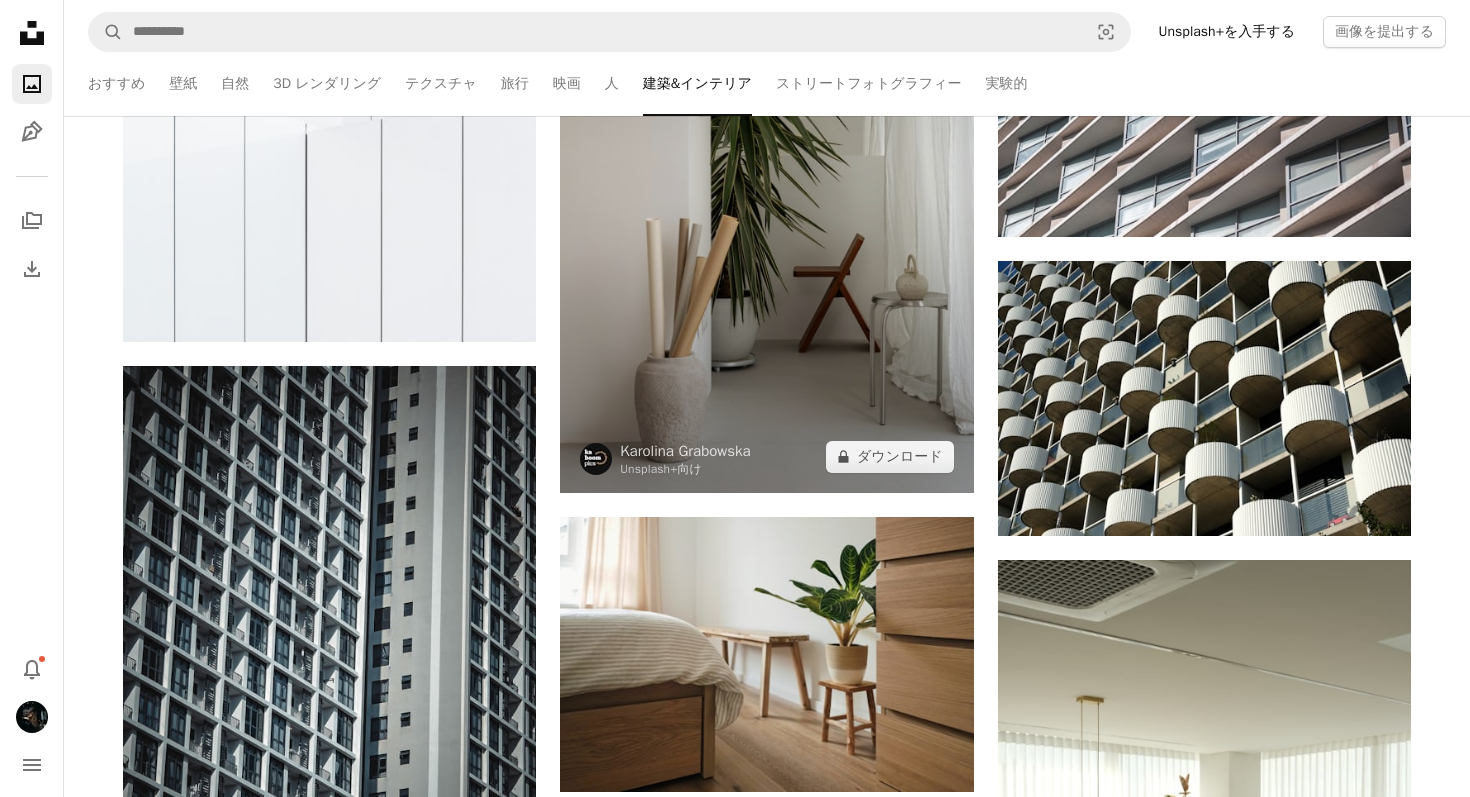 scroll, scrollTop: 8596, scrollLeft: 0, axis: vertical 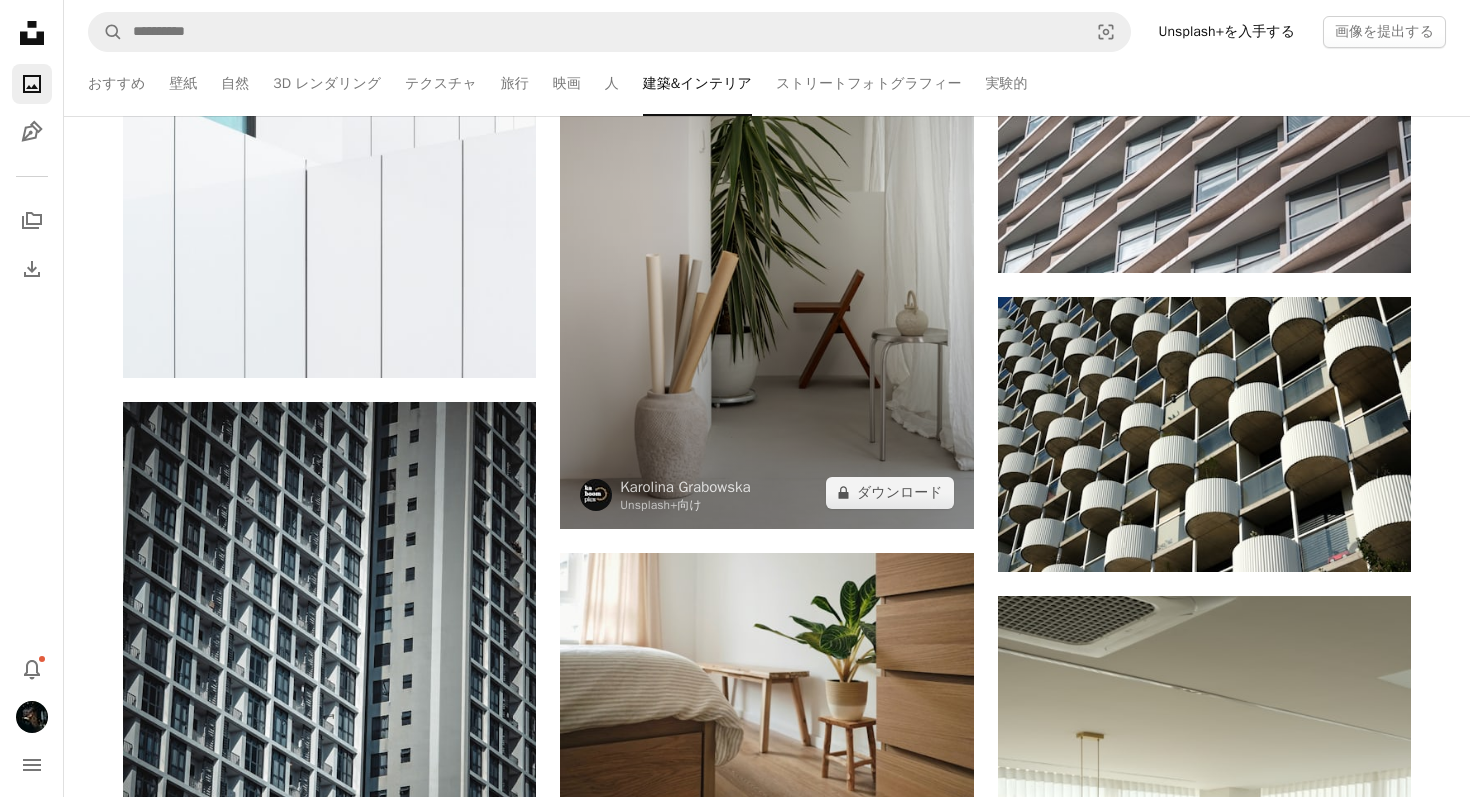 click at bounding box center (766, 219) 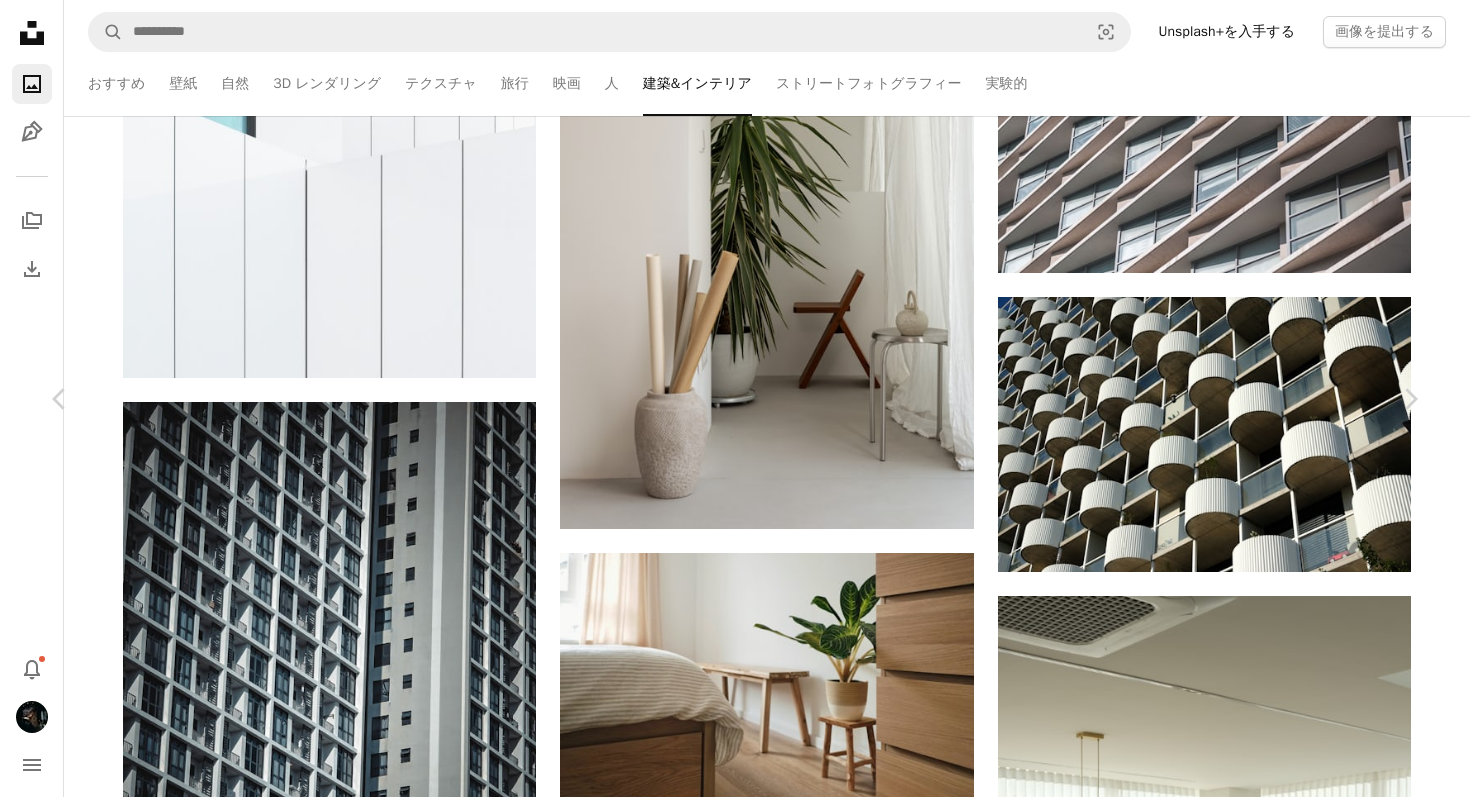 scroll, scrollTop: 508, scrollLeft: 0, axis: vertical 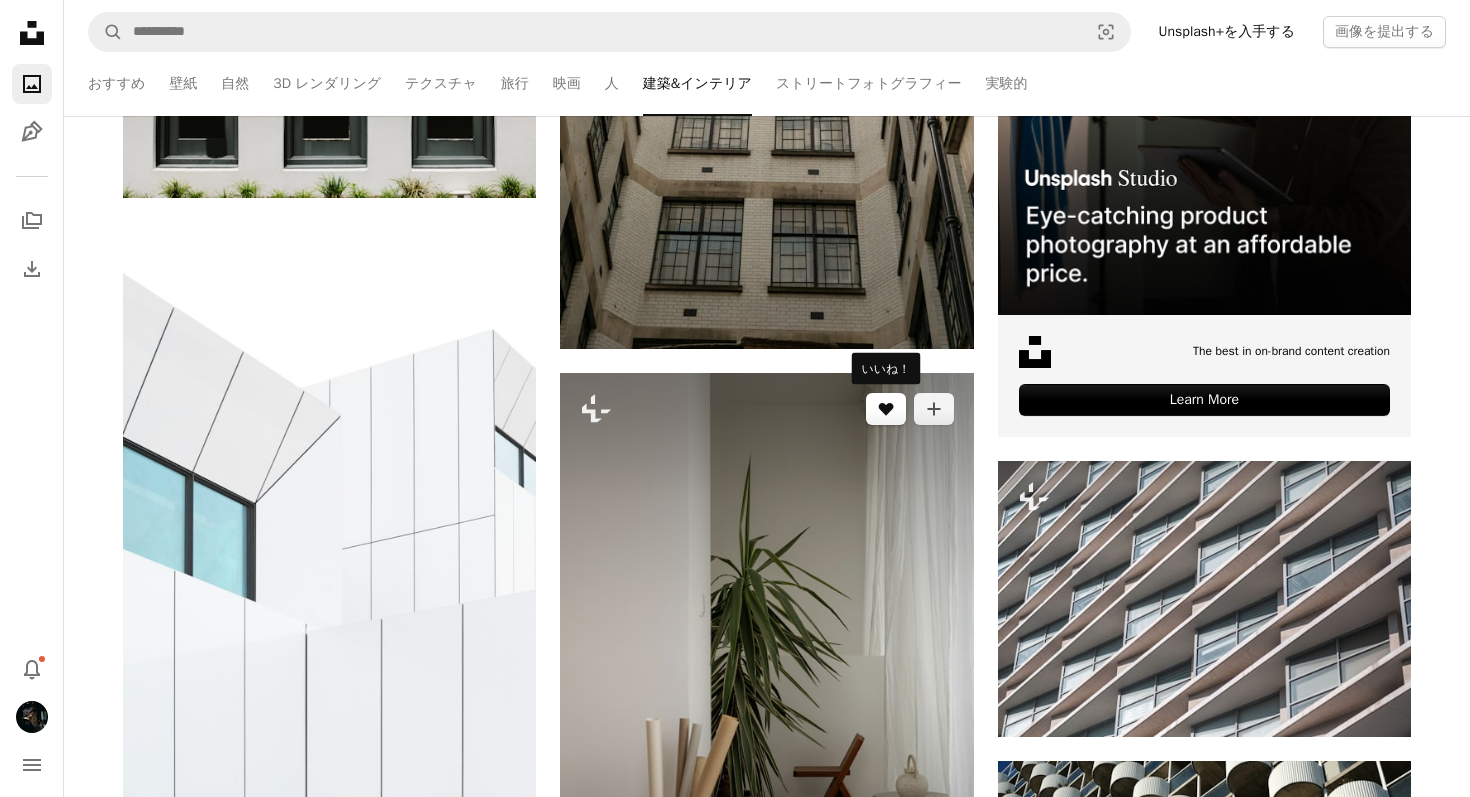 click 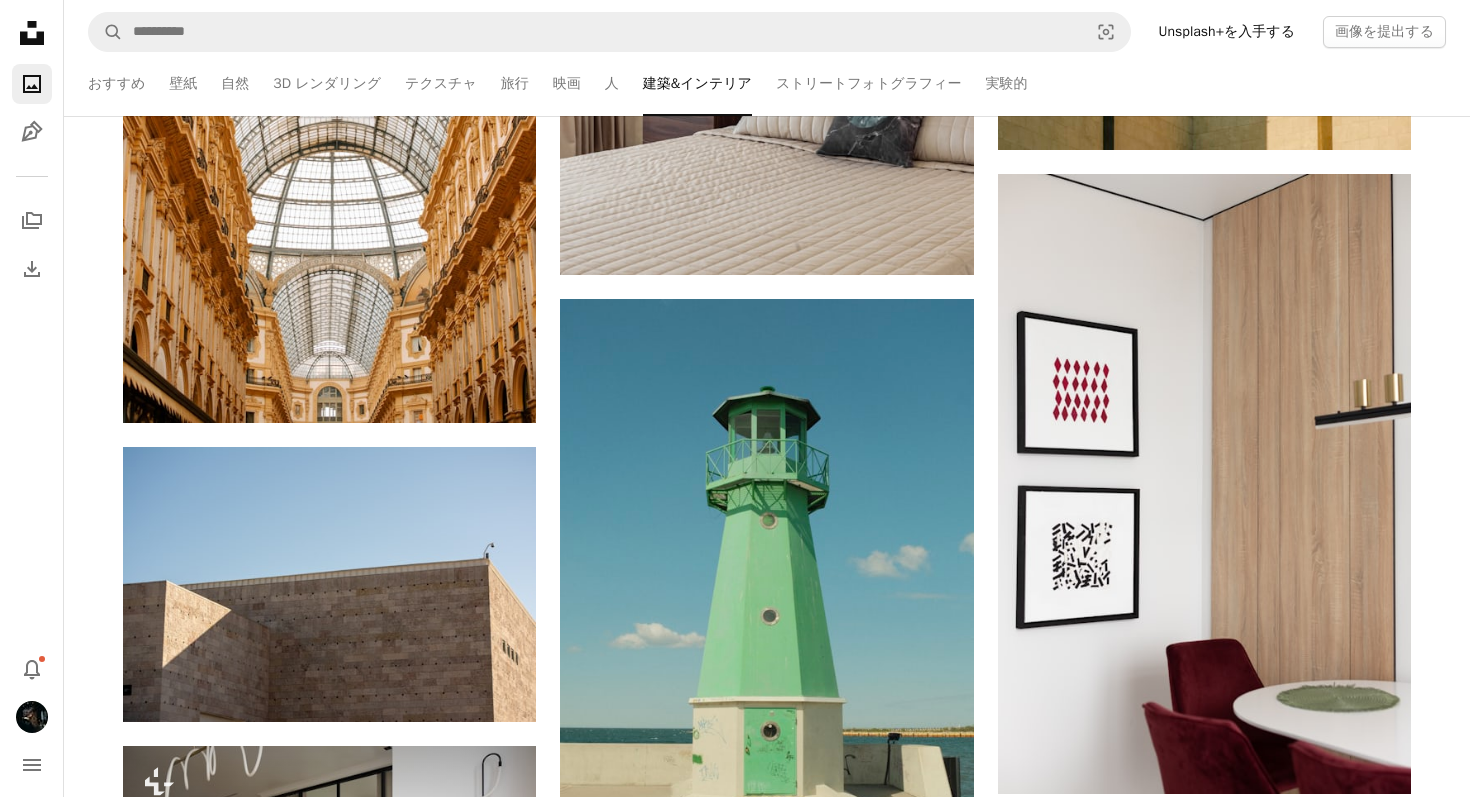 scroll, scrollTop: 20288, scrollLeft: 0, axis: vertical 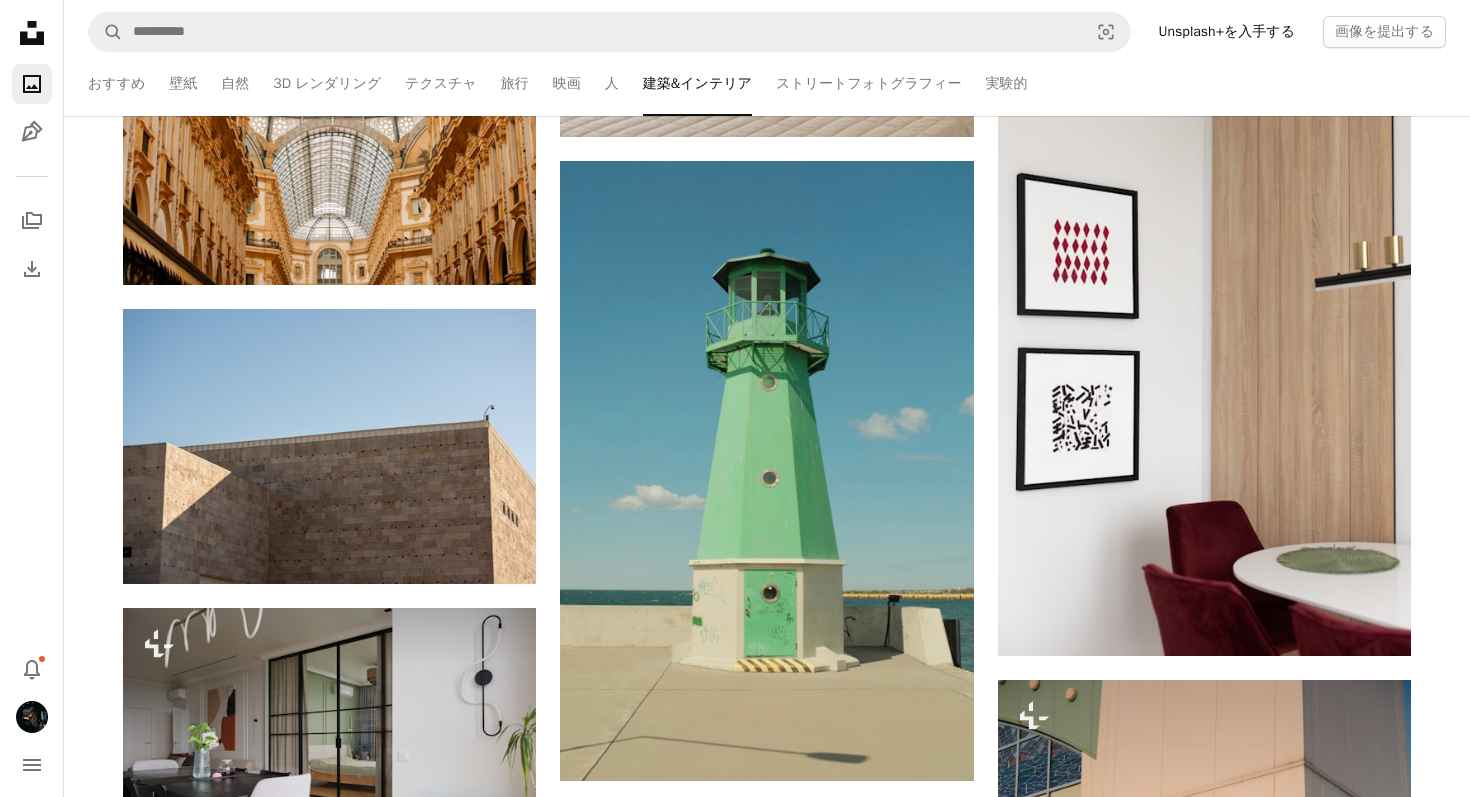 click 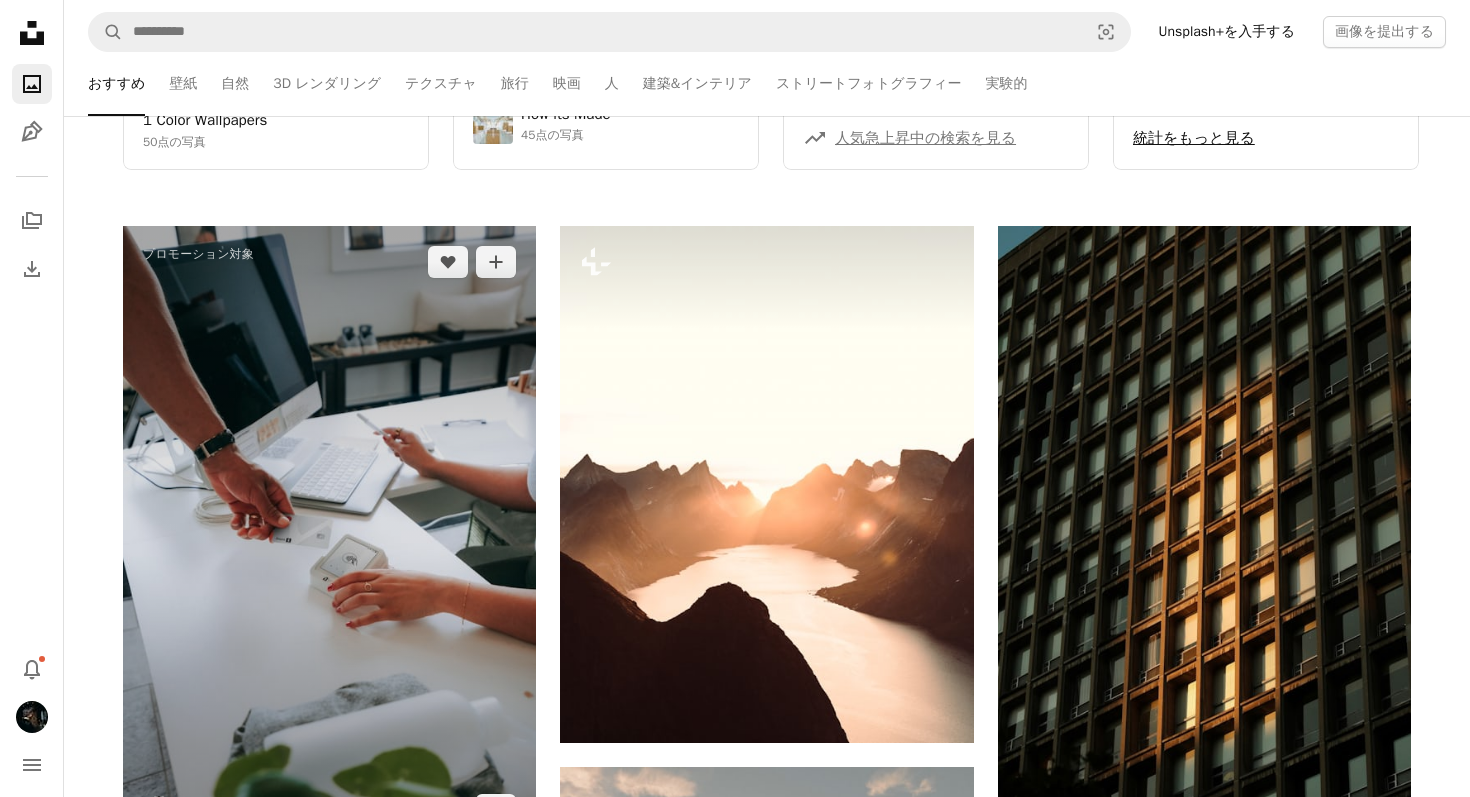 scroll, scrollTop: 959, scrollLeft: 0, axis: vertical 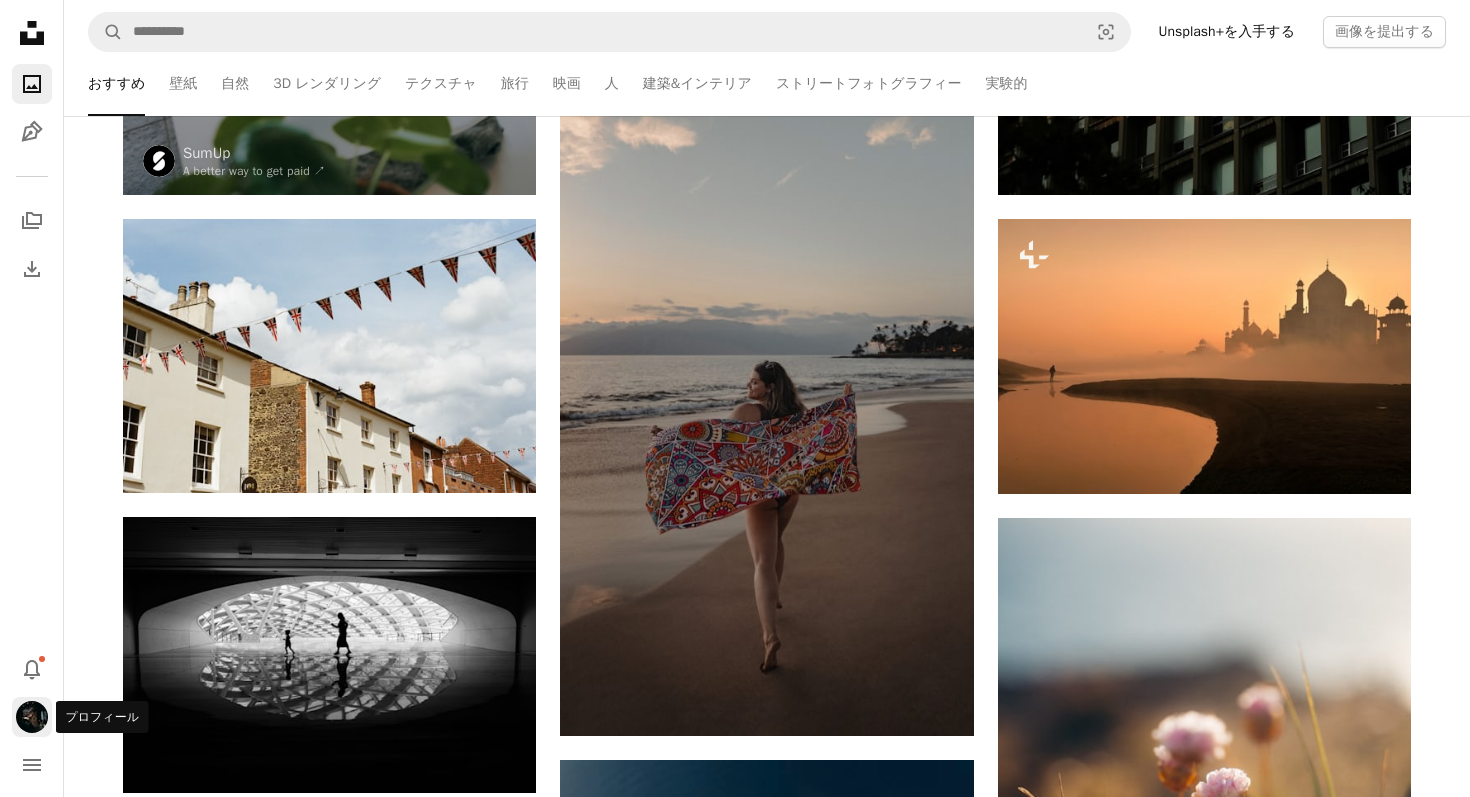 click at bounding box center (32, 717) 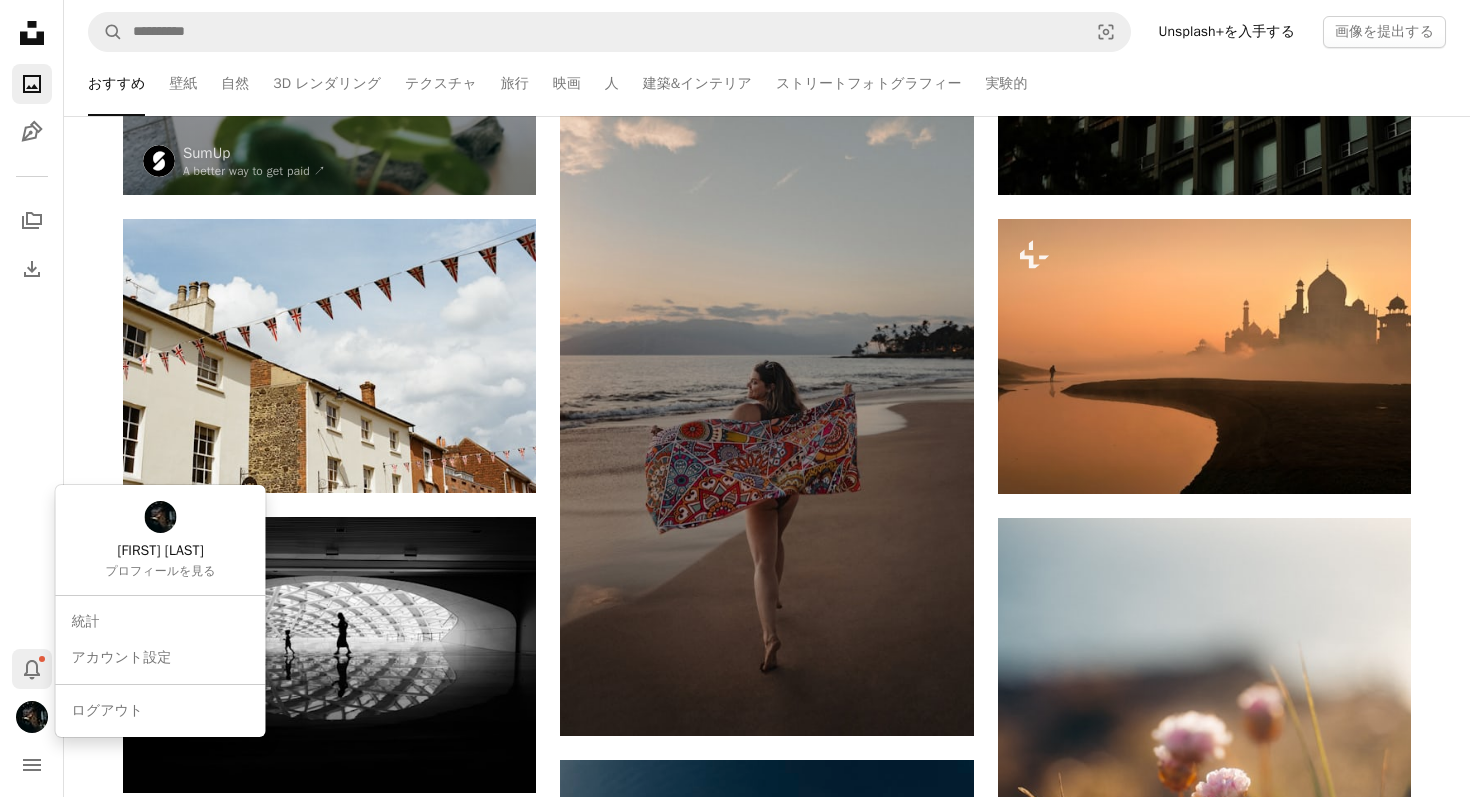 click on "Unsplash logo Unsplash ホーム A photo Pen Tool A stack of folders Download 写真 Chevron down Bell navigation menu A magnifying glass Visual search Unsplash+を入手する 画像を提出する おすすめ おすすめ 壁紙 自然 3D レンダリング テクスチャ 旅行 映画 人 建築&インテリア ストリートフォトグラフィー 実験的 1 Color Wallpapers 50点の写真 コレクション 全てを見る Red, White and Blue 26点の写真 Summer Travel Stories 140点の写真 Sea 1,689点の写真 How its Made 45点の写真 データセンター ポルトガル アンドラ 本 聖書 ガストロノミー A trend sign 人気急上昇中の検索を見る 閲覧数 · [MONTH] [NUMBER] 統計をもっと見る 1 Color Wallpapers 50点の写真 コレクション 全てを見る Red, White and Blue 26点の写真 Summer Travel Stories 140点の写真 Sea 1,689点の写真 How its Made 45点の写真 データセンター ポルトガル アンドラ 本 聖書 ガストロノミー ·" at bounding box center [735, 1476] 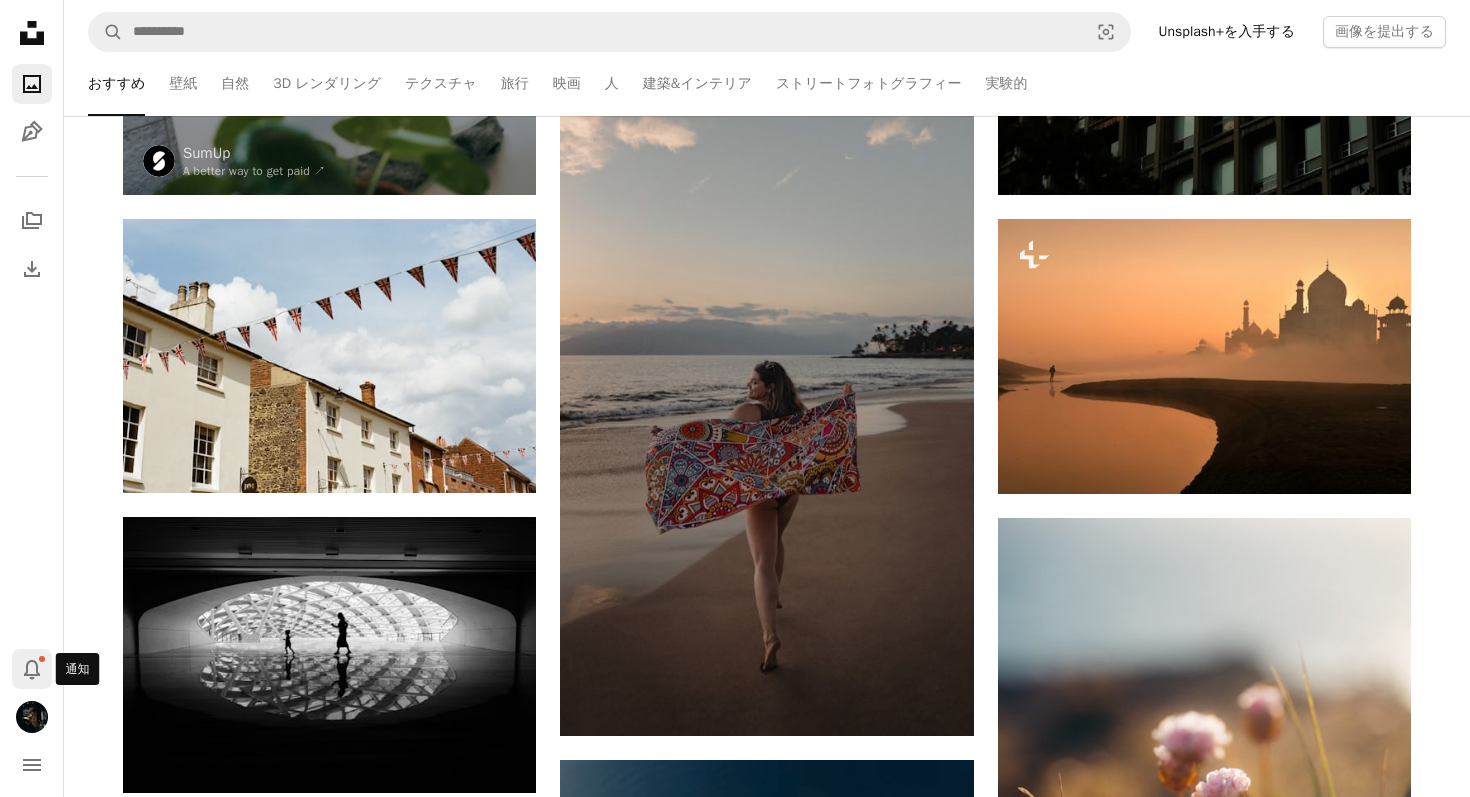 click on "Bell" 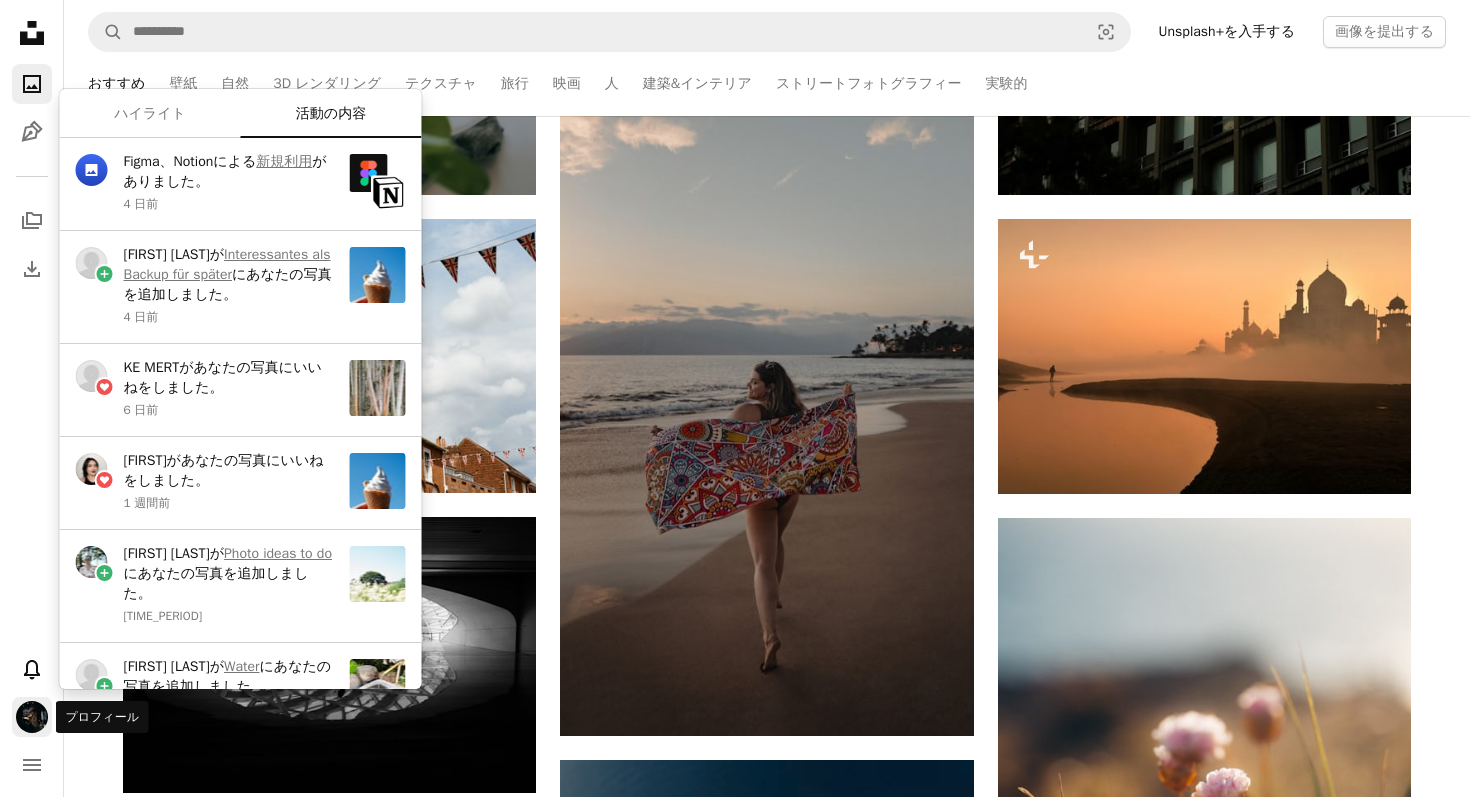 click at bounding box center (32, 717) 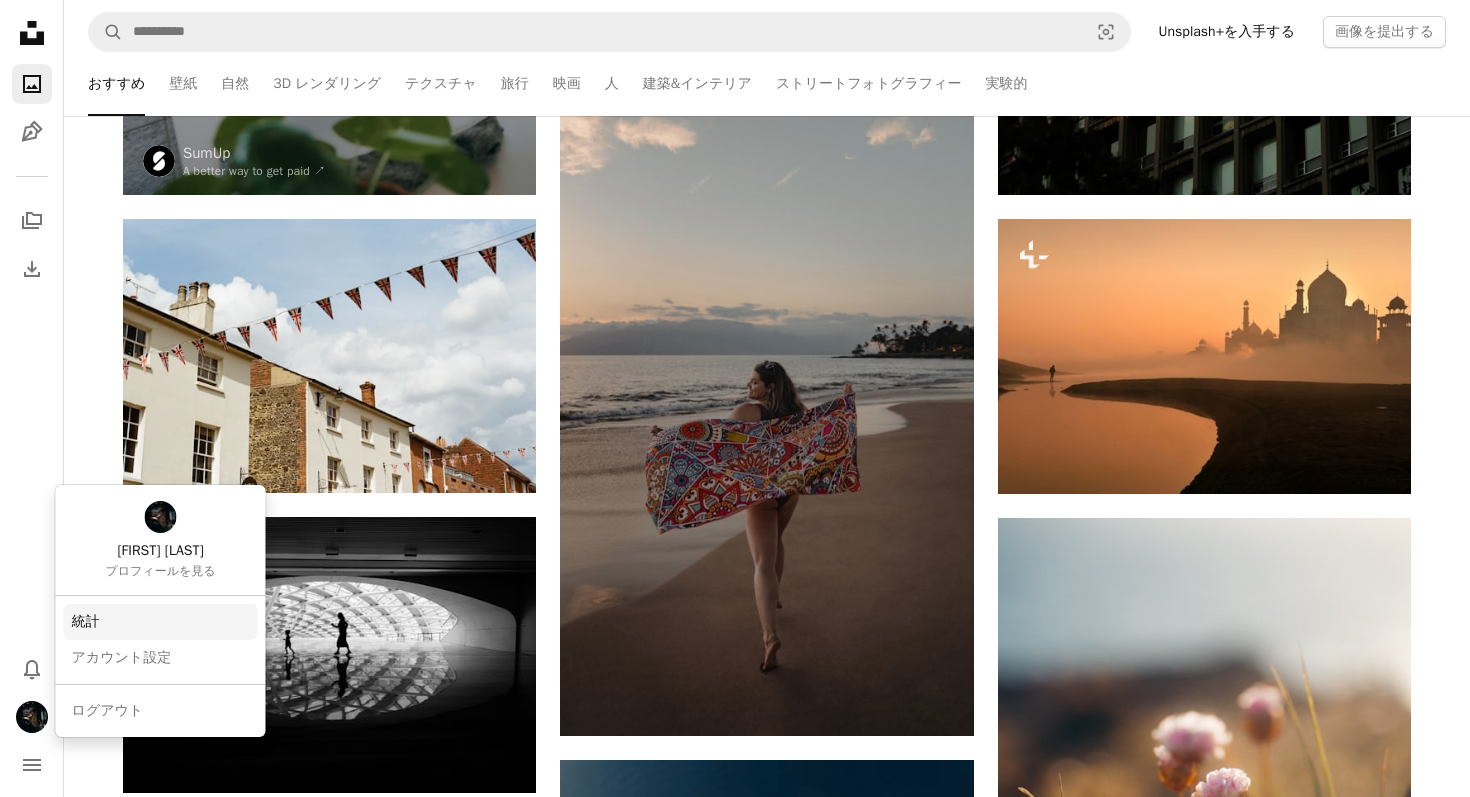 click on "統計" at bounding box center (161, 622) 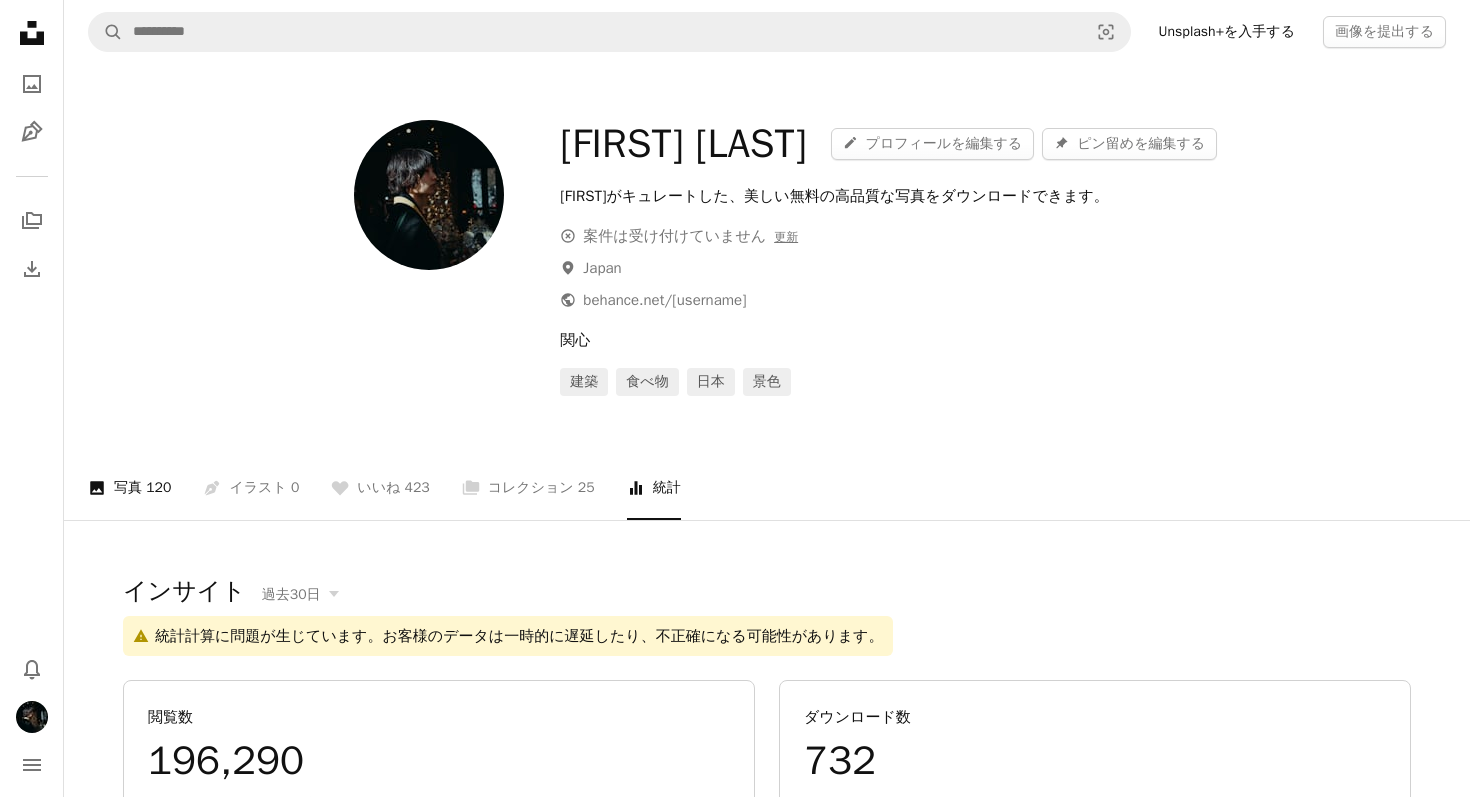 click on "A photo 写真   120" at bounding box center [129, 488] 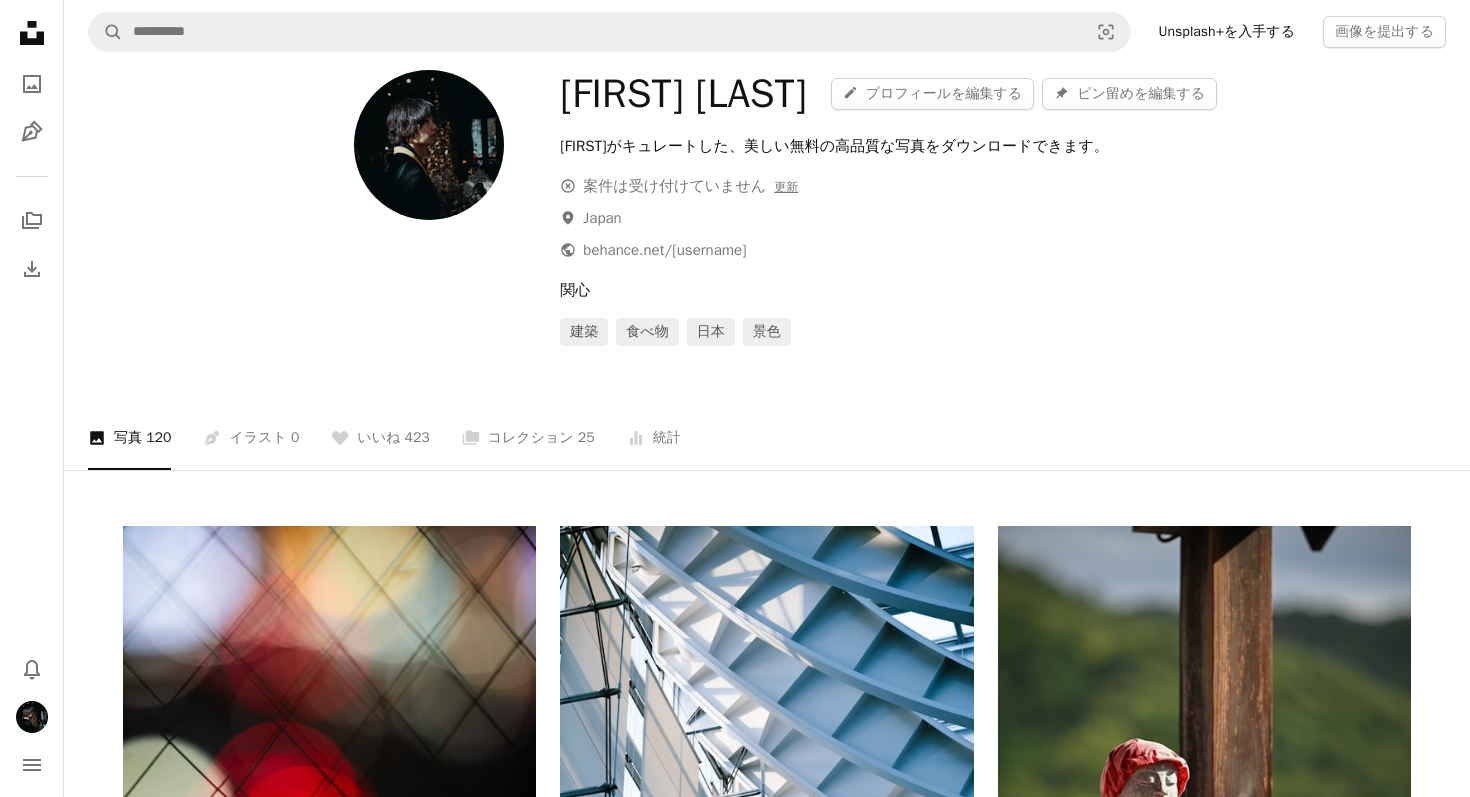 scroll, scrollTop: 0, scrollLeft: 0, axis: both 